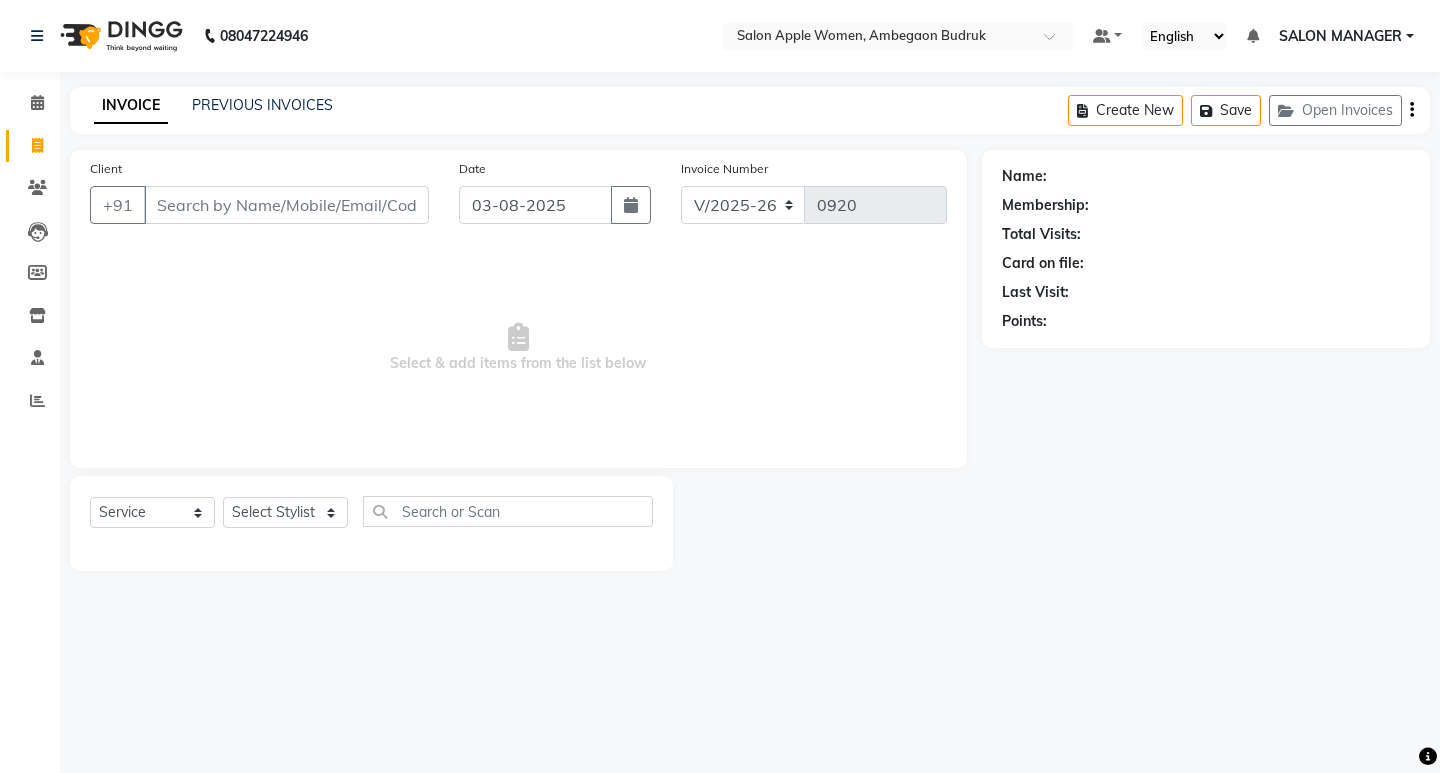 select on "6277" 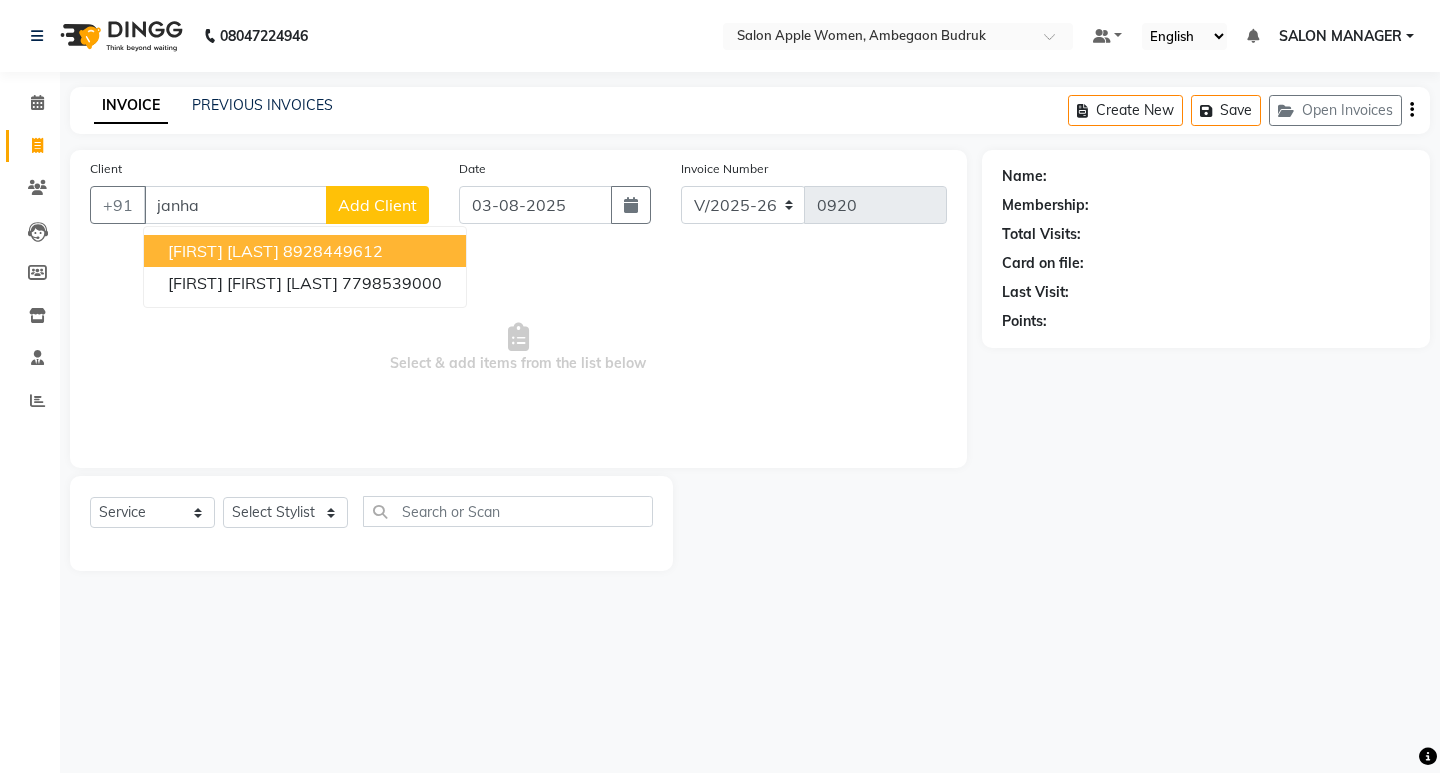 click on "[FIRST] [LAST]" at bounding box center (223, 251) 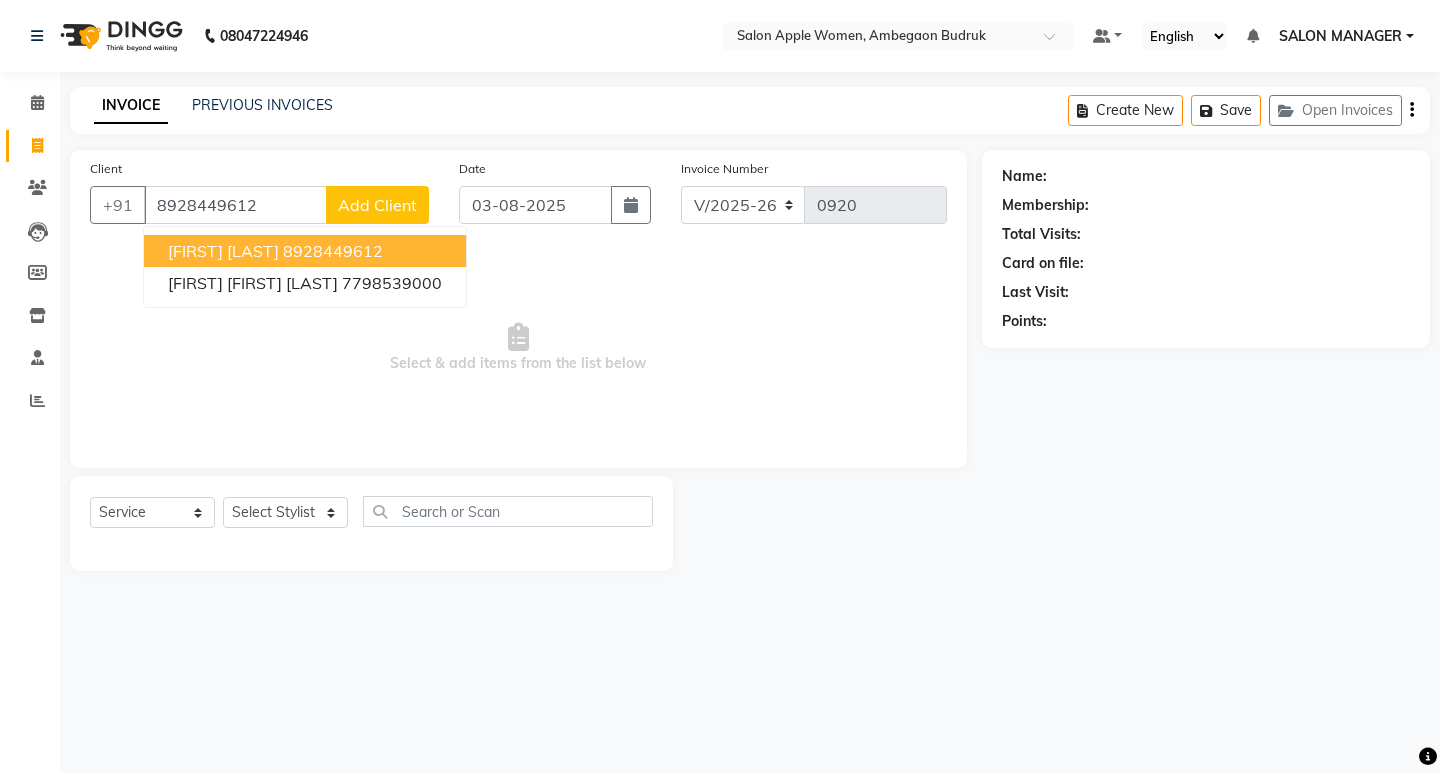 type on "8928449612" 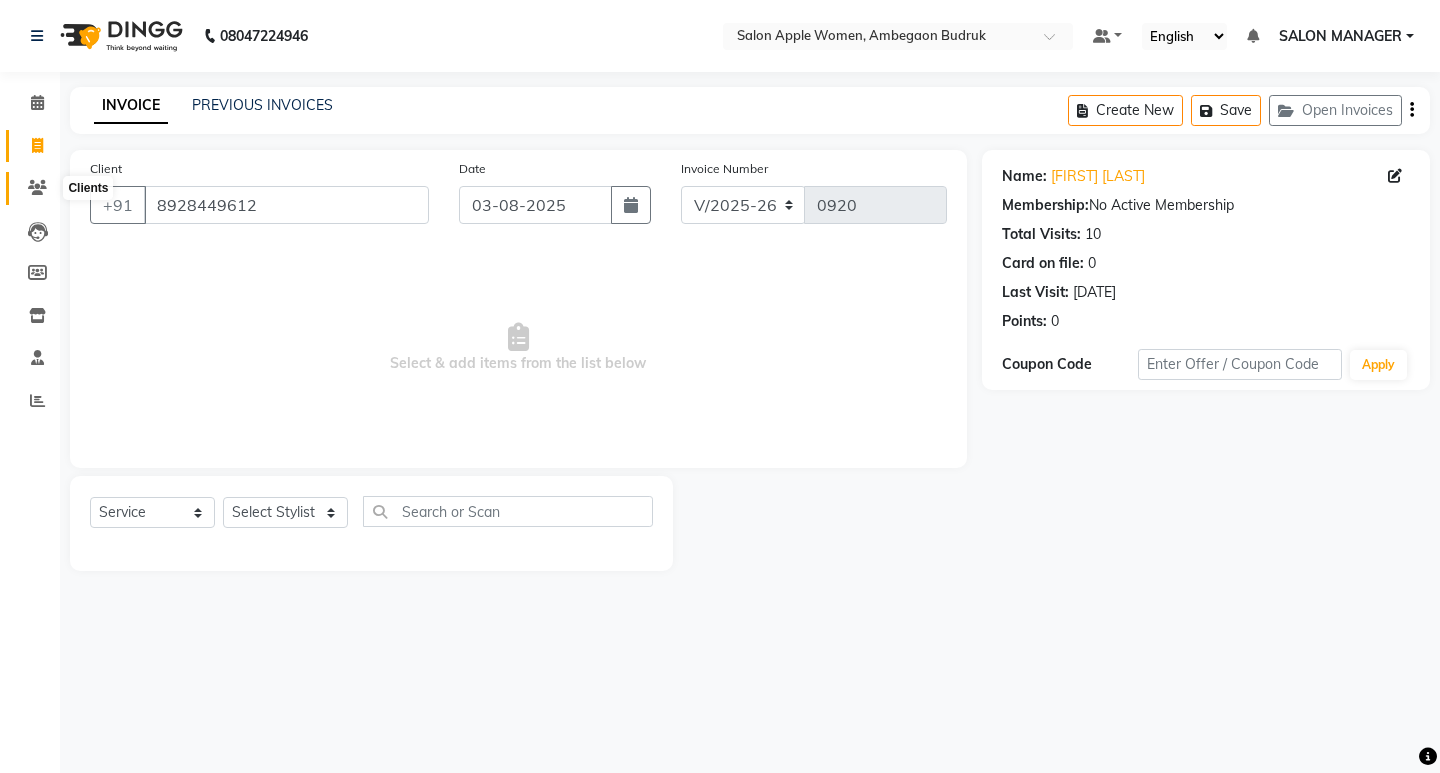 click 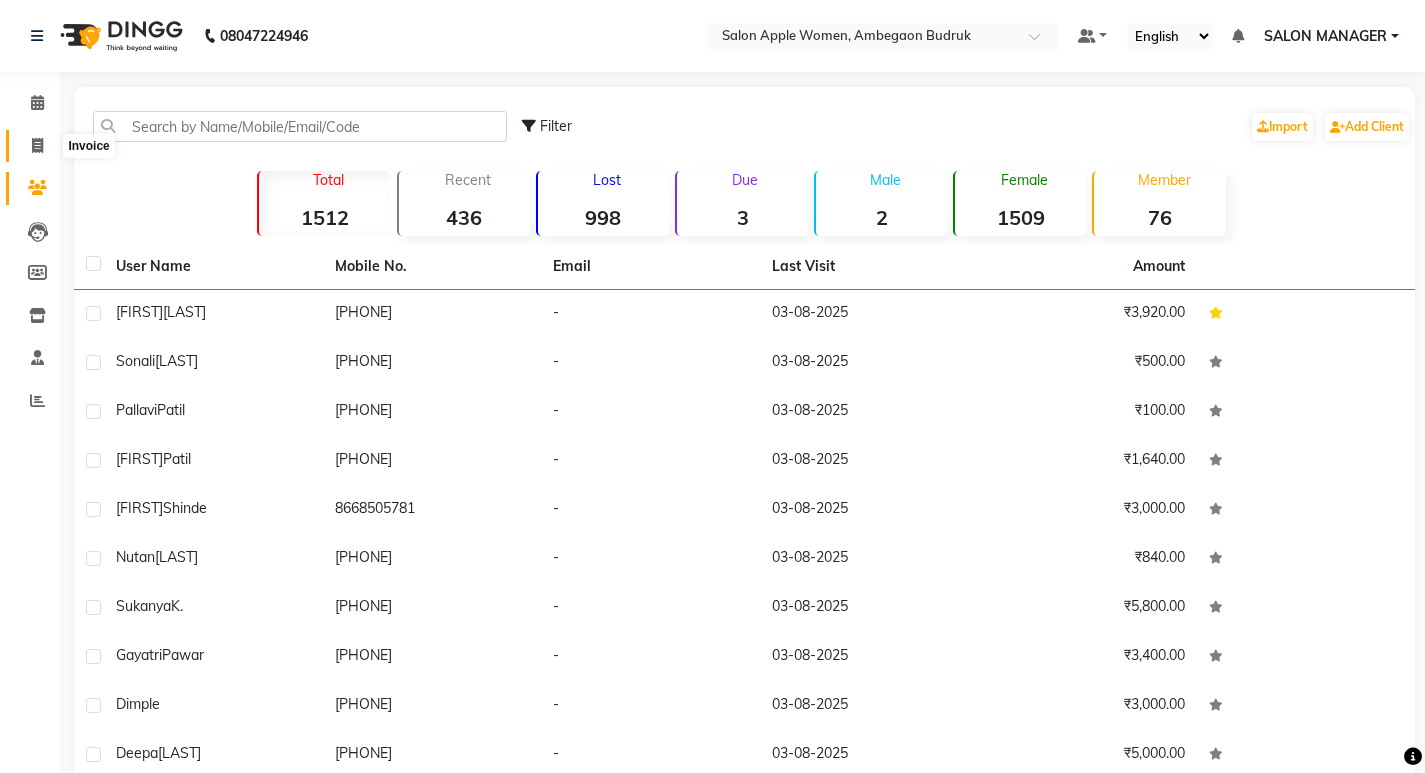click 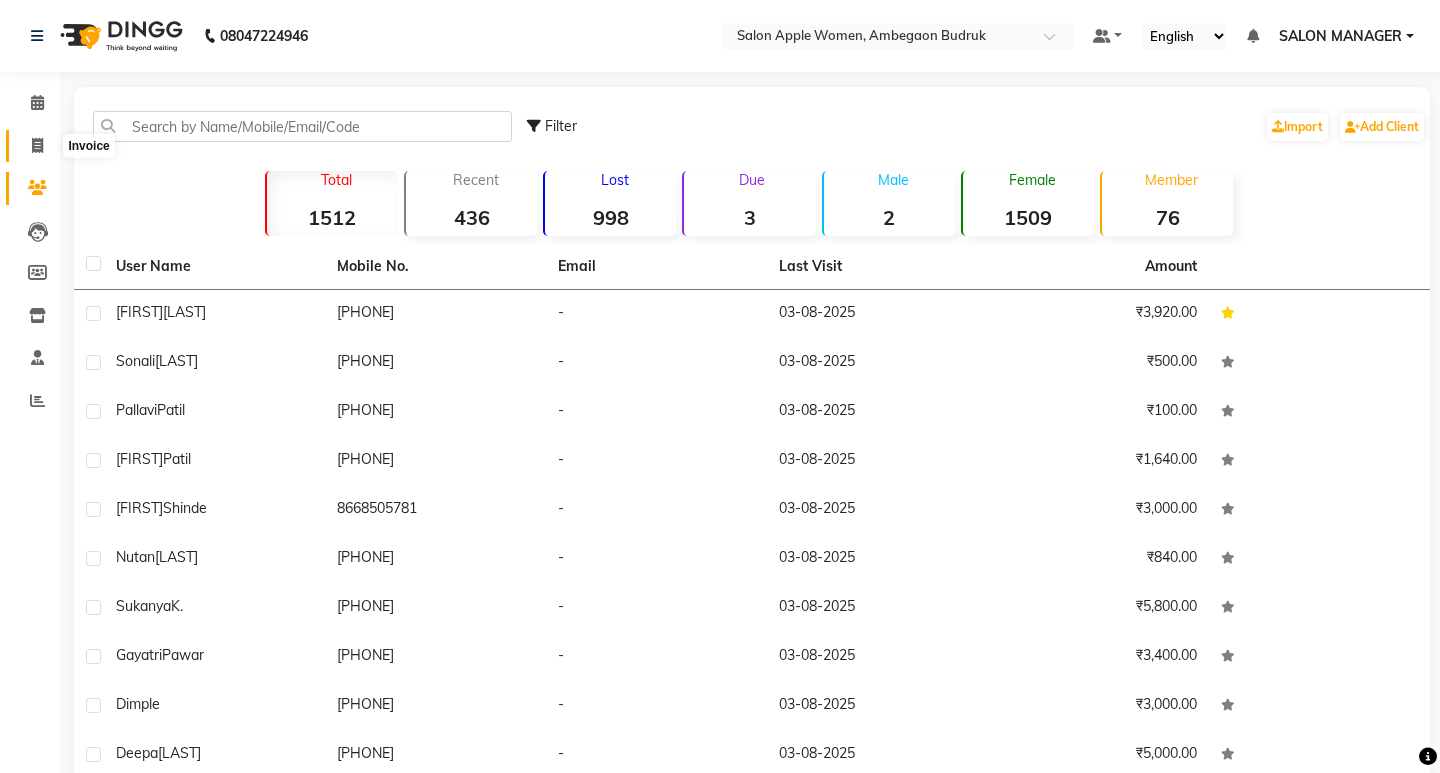 select on "service" 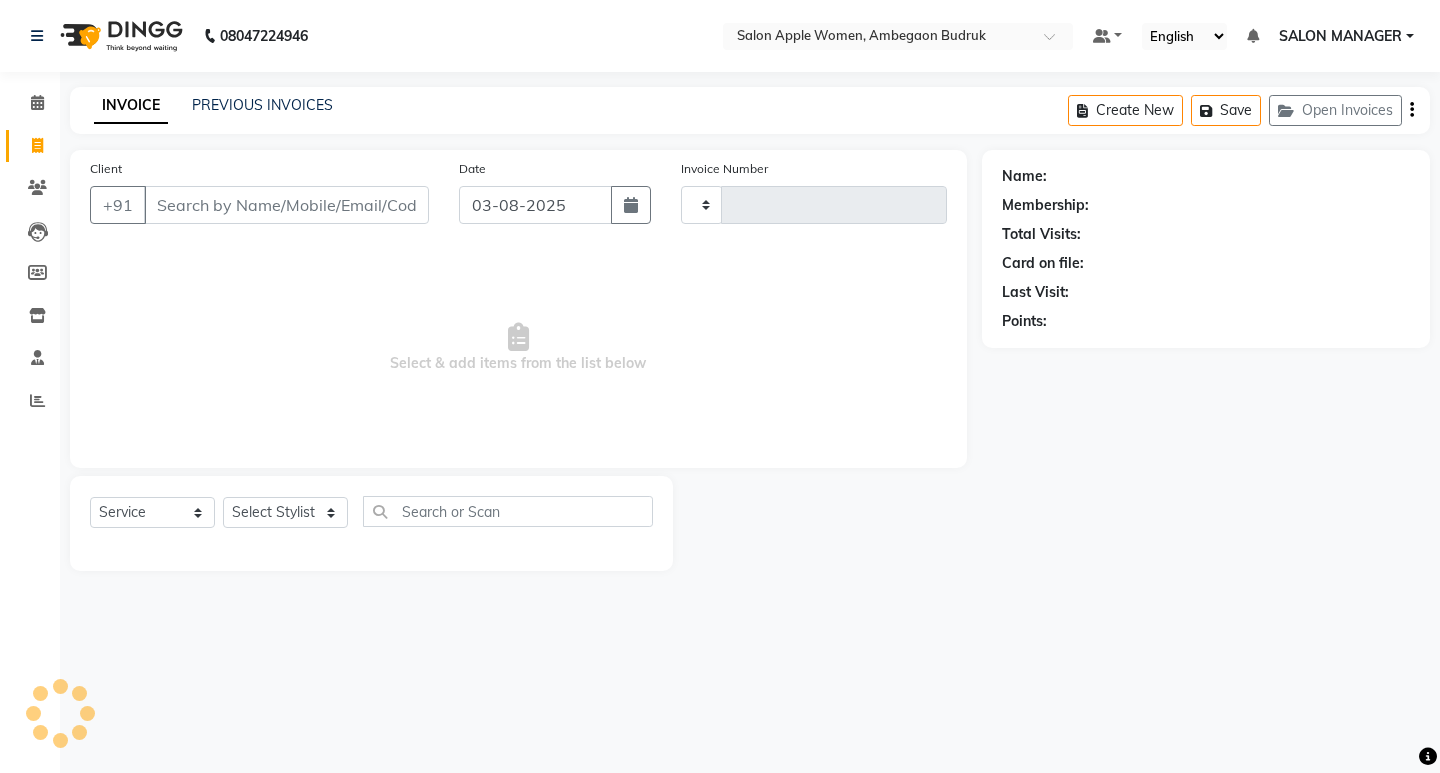type on "0920" 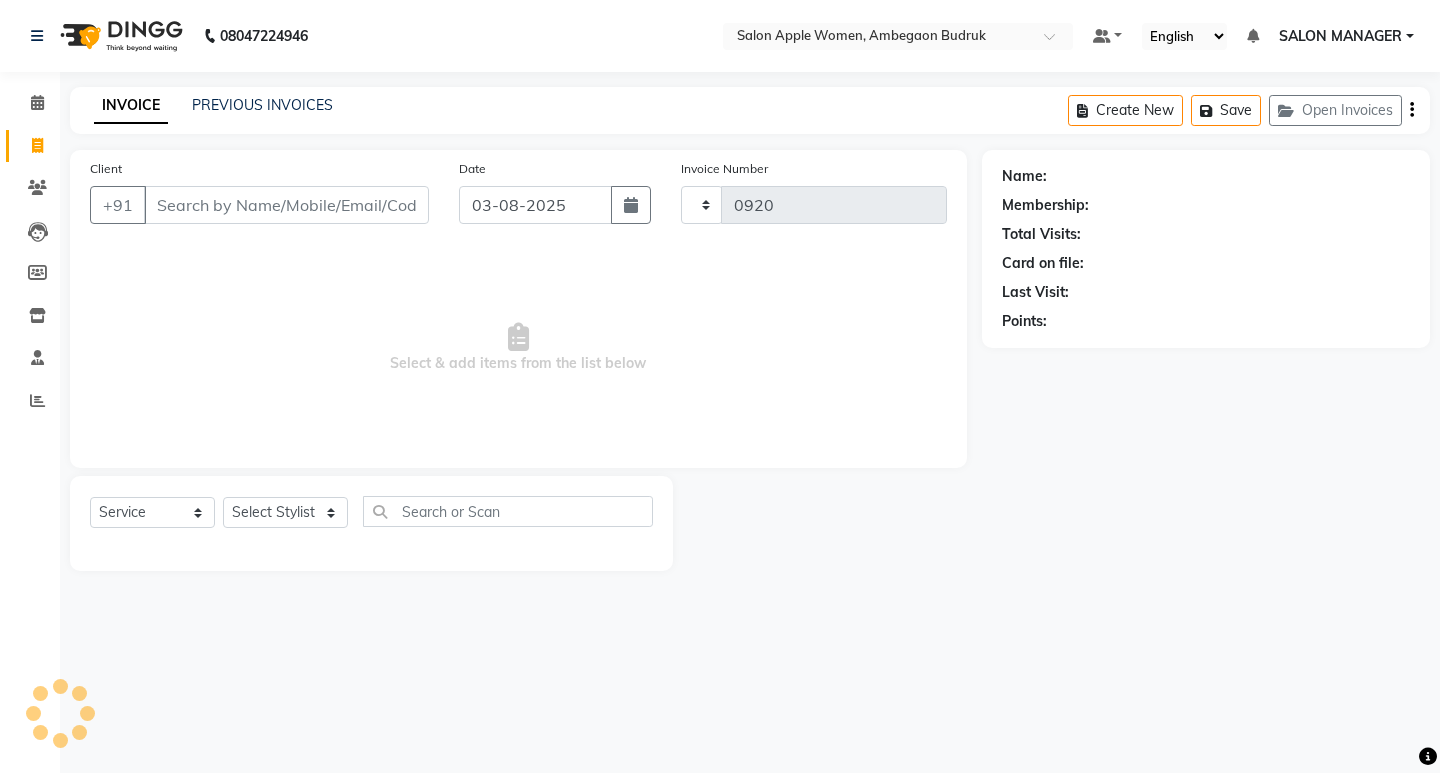 select on "6277" 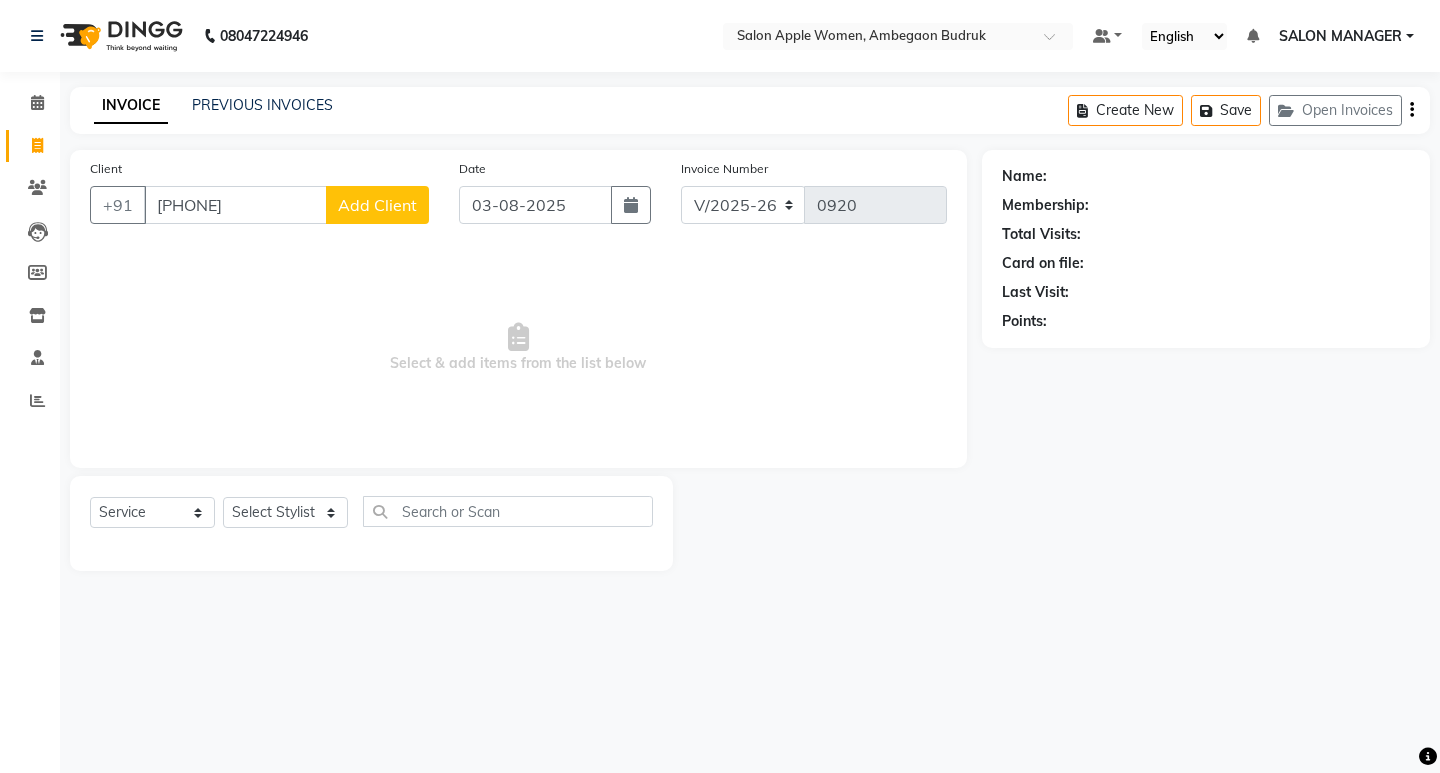 type on "[PHONE]" 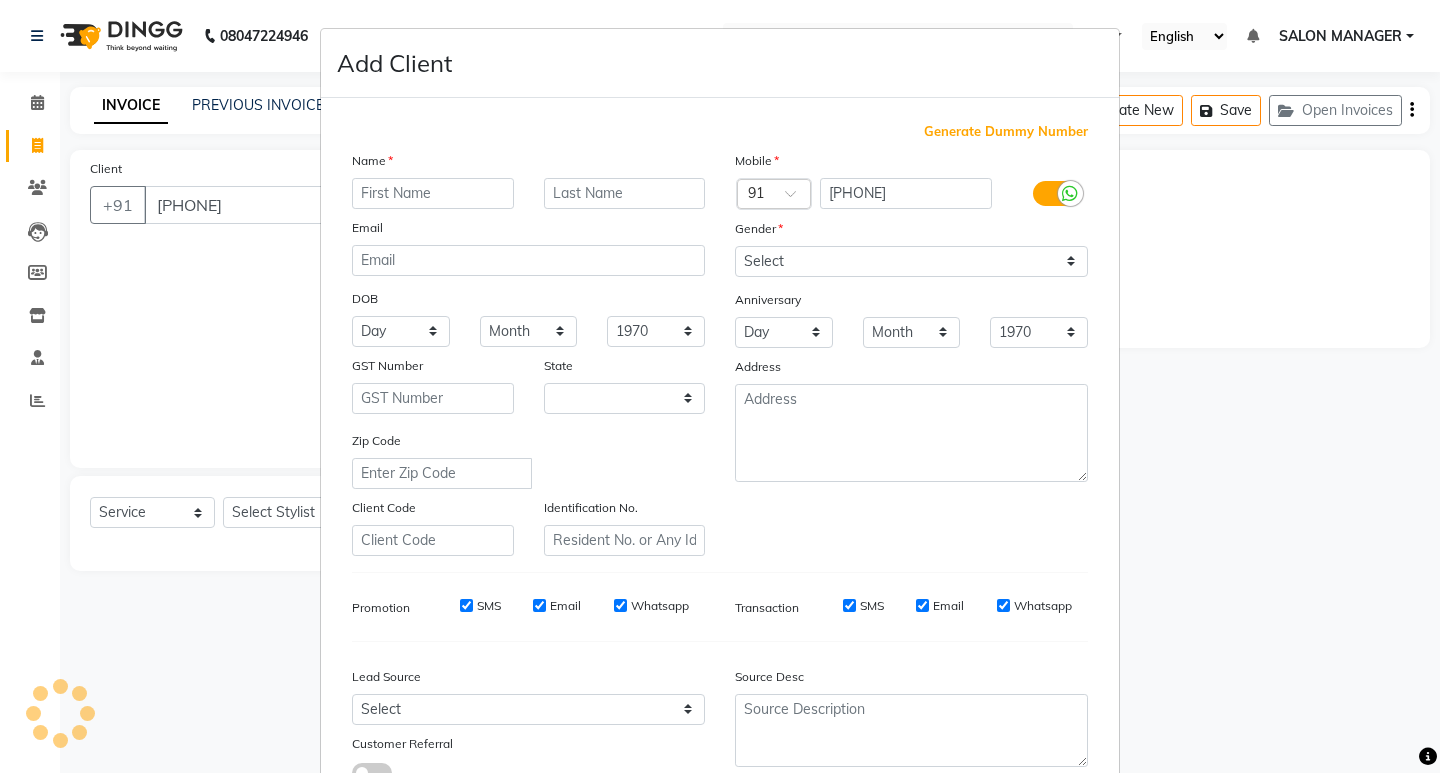 select on "22" 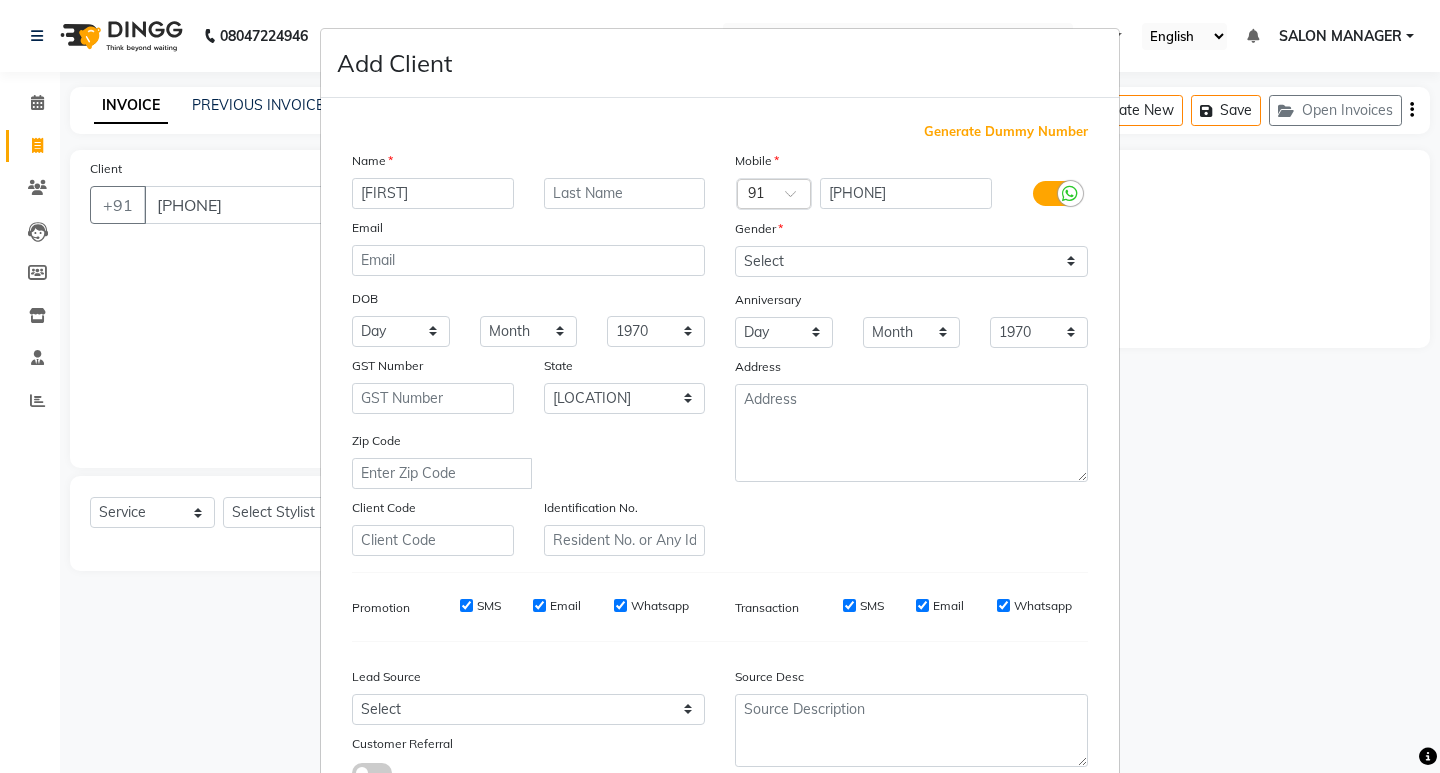 type on "[FIRST]" 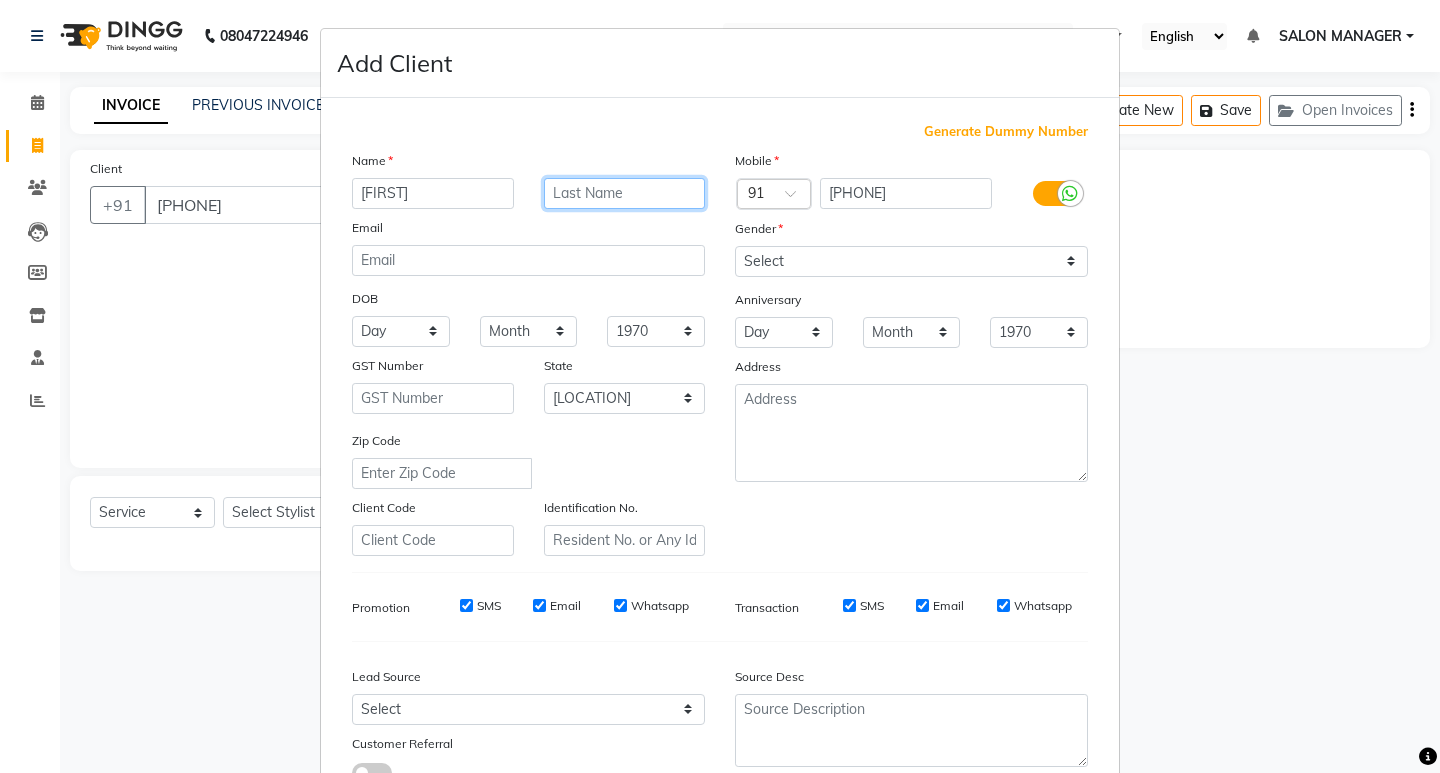 click at bounding box center [625, 193] 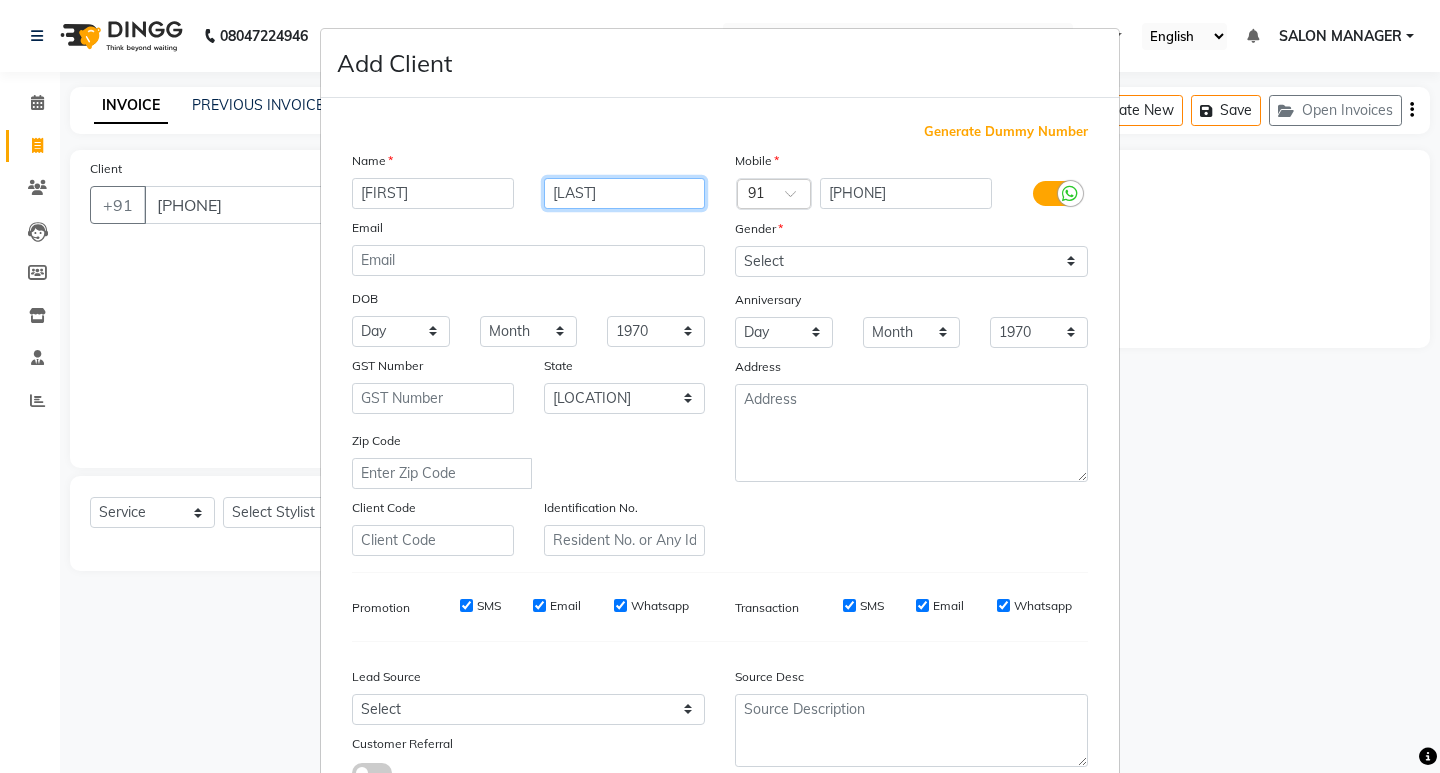 type on "[LAST]" 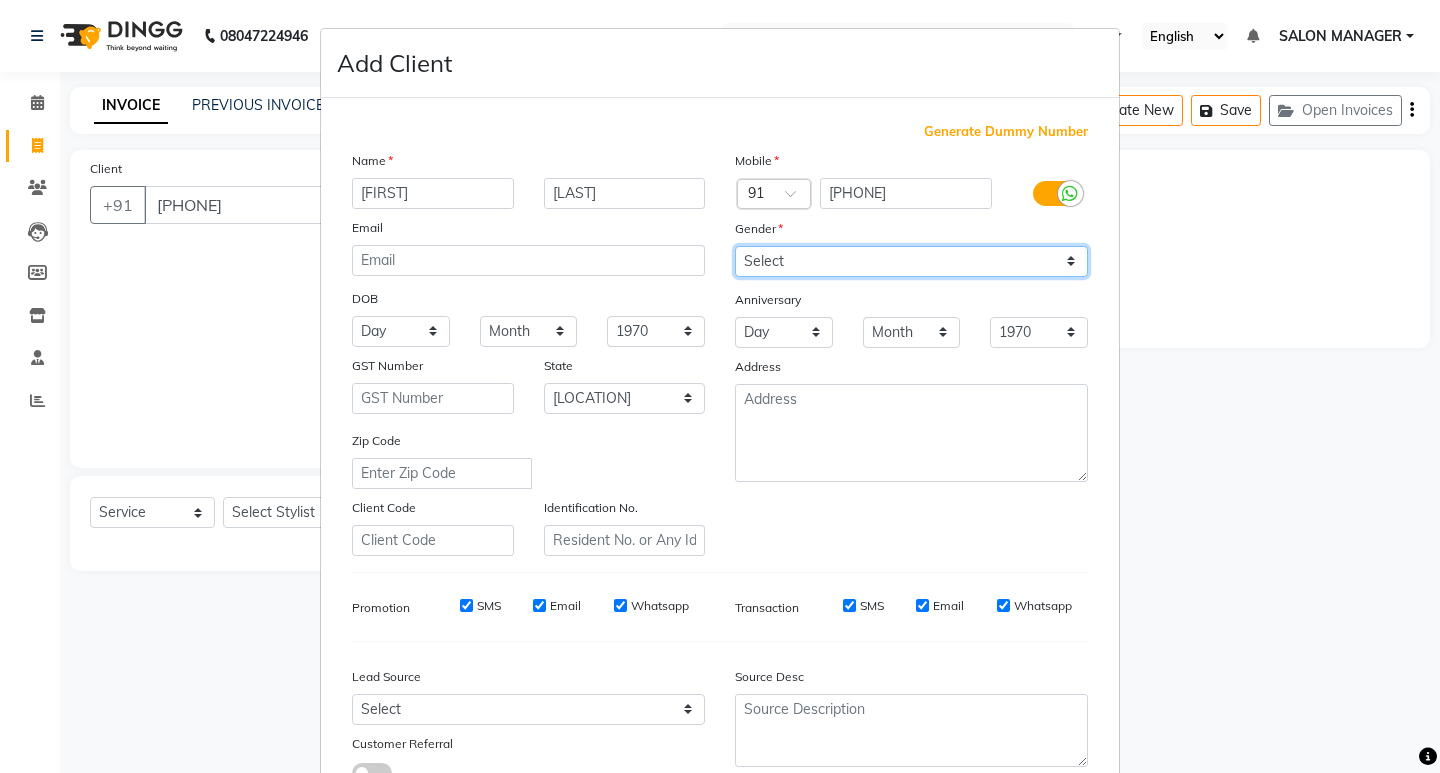 click on "Select Male Female Other Prefer Not To Say" at bounding box center [911, 261] 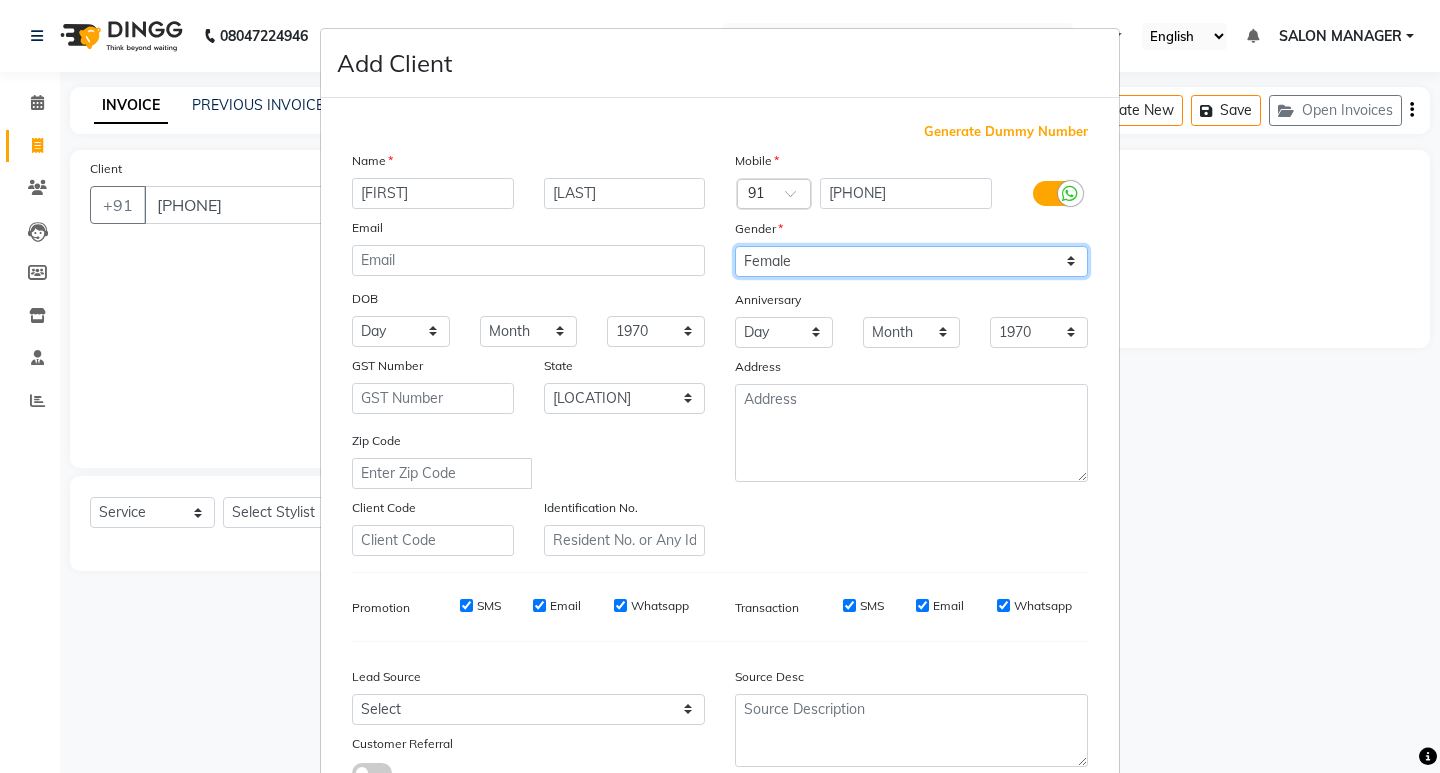 click on "Select Male Female Other Prefer Not To Say" at bounding box center (911, 261) 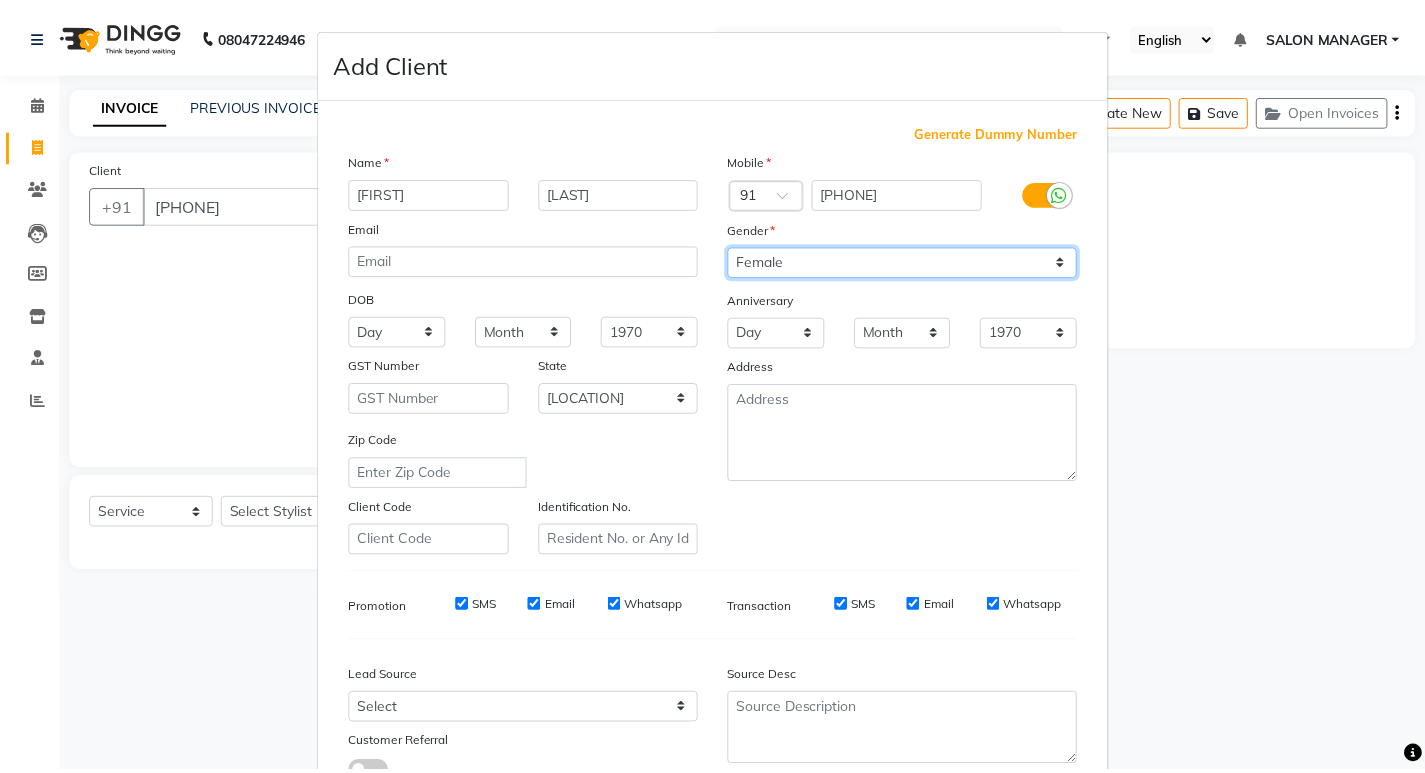 scroll, scrollTop: 150, scrollLeft: 0, axis: vertical 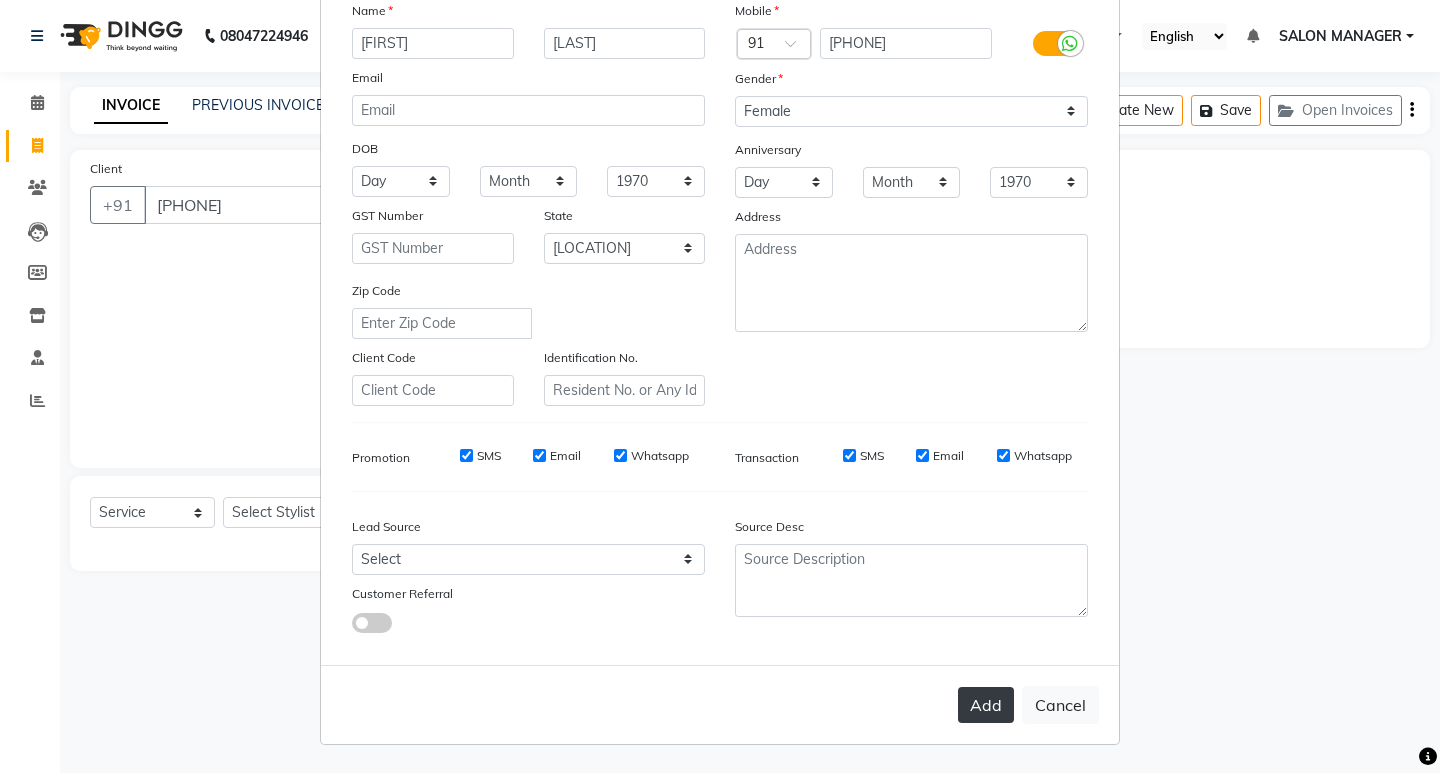 click on "Add" at bounding box center (986, 705) 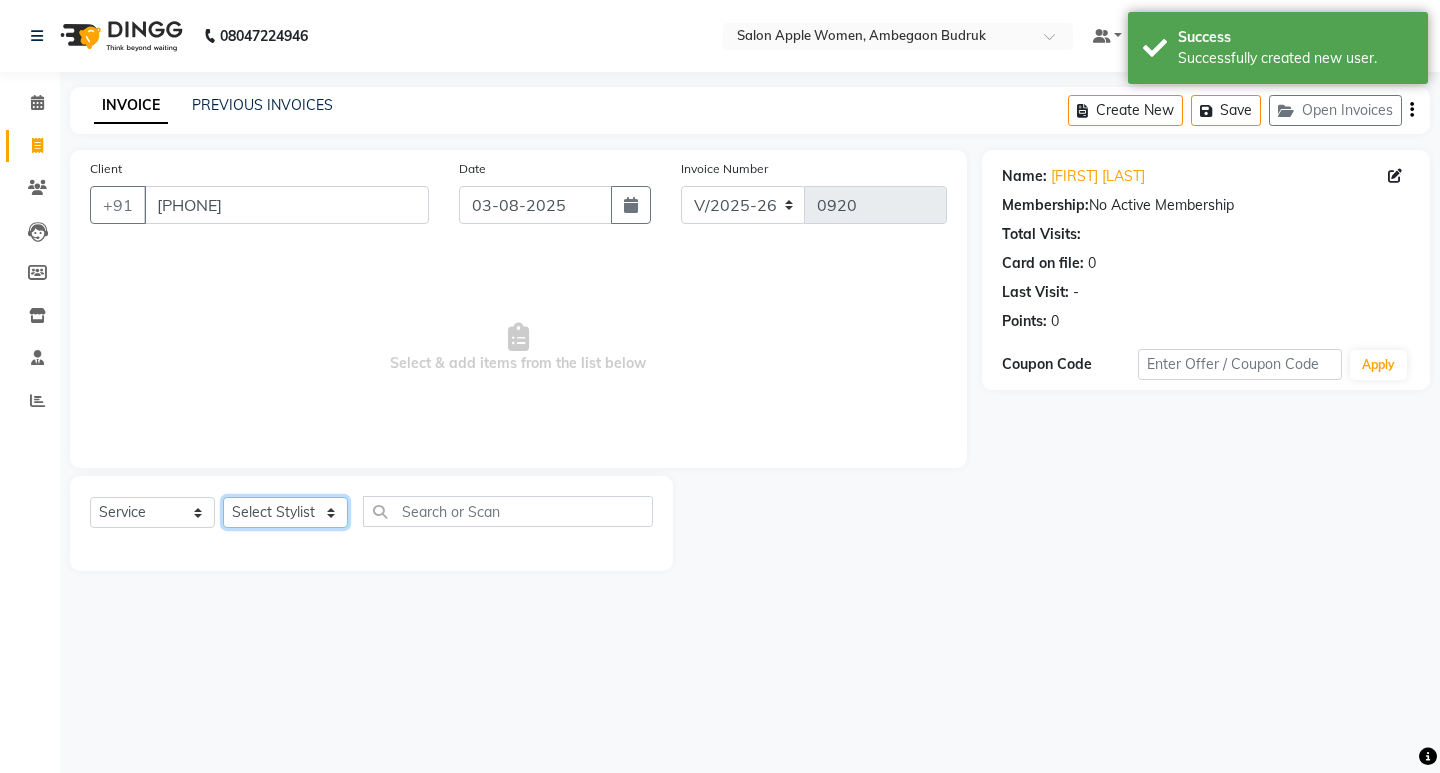 click on "Select Stylist [PERSON] [PERSON] Onwer [PERSON] Manager [PERSON] SALON MANAGER SALON MANAGER" 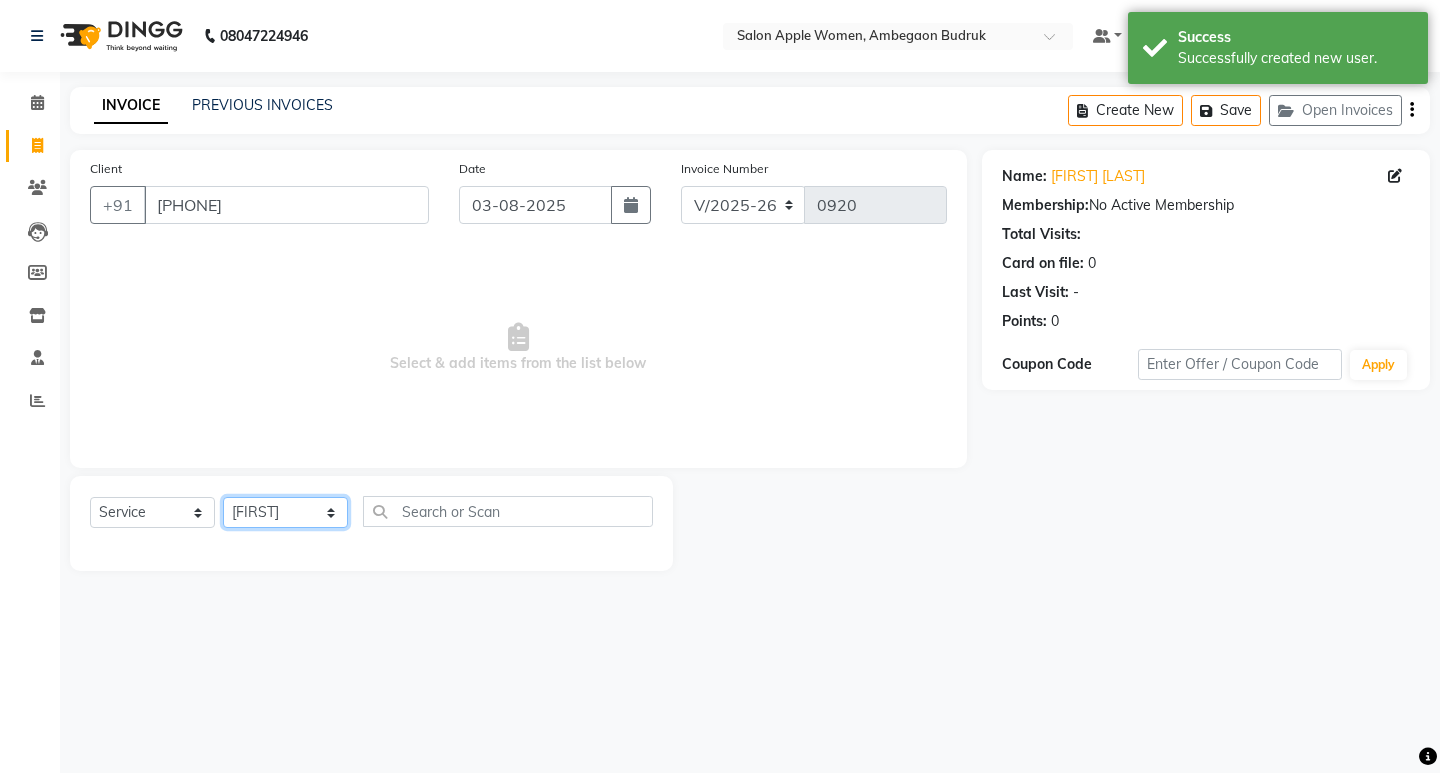 click on "Select Stylist [PERSON] [PERSON] Onwer [PERSON] Manager [PERSON] SALON MANAGER SALON MANAGER" 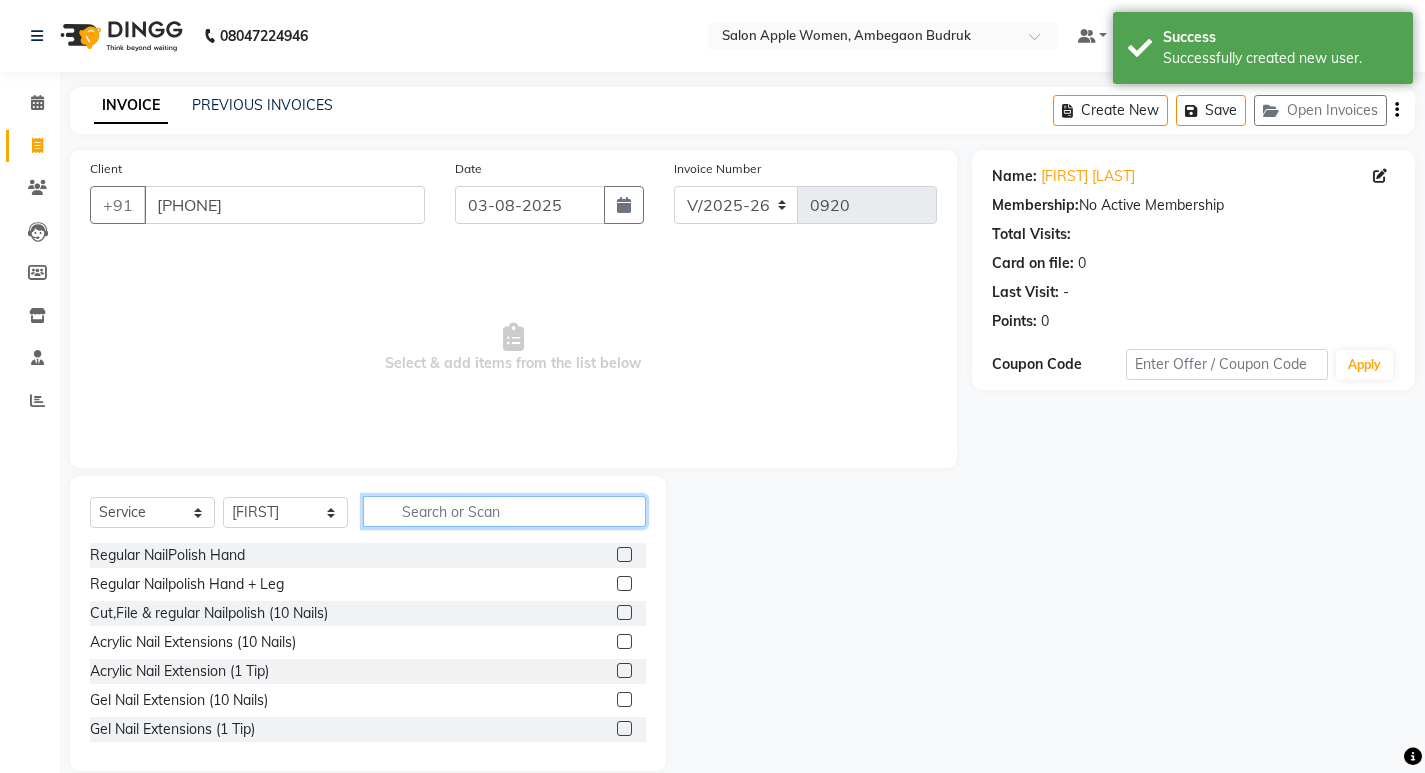 click 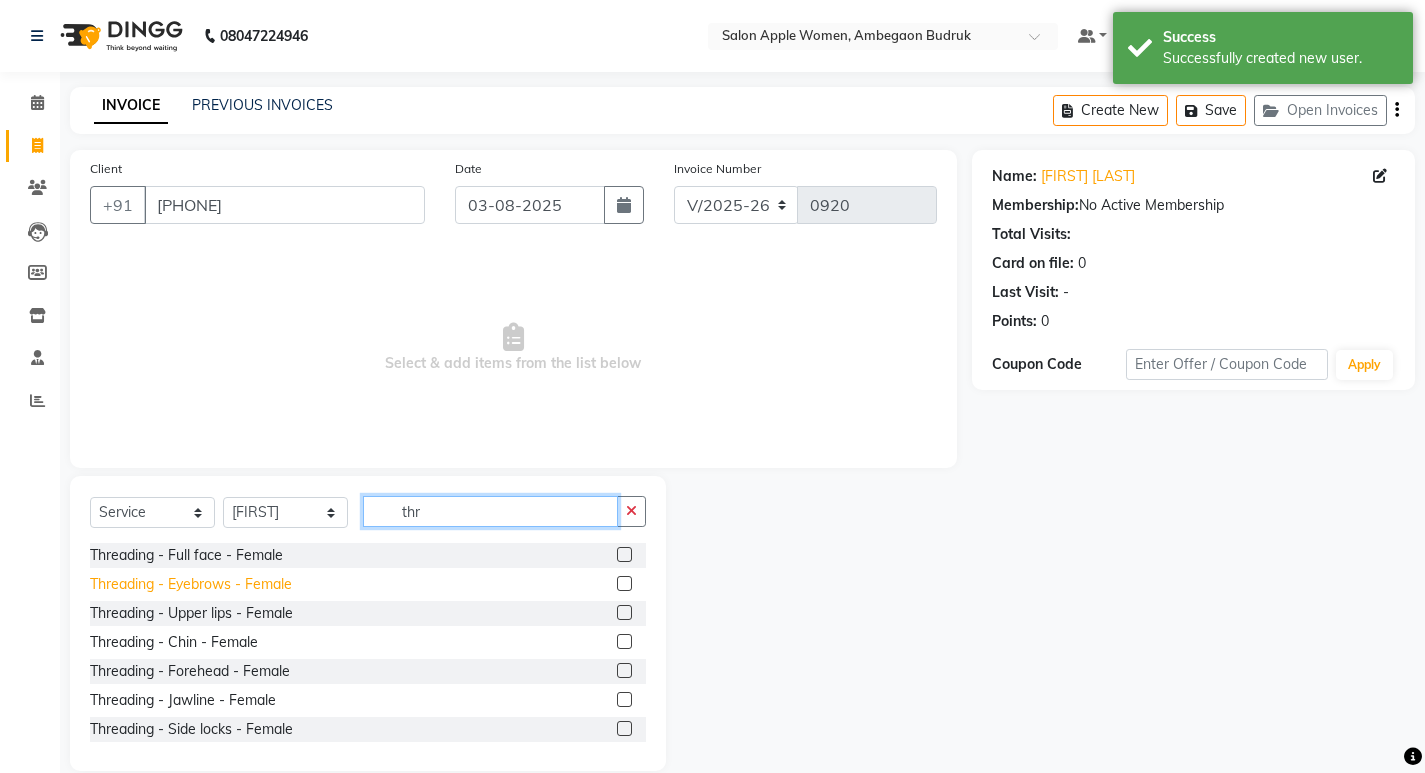 type on "thr" 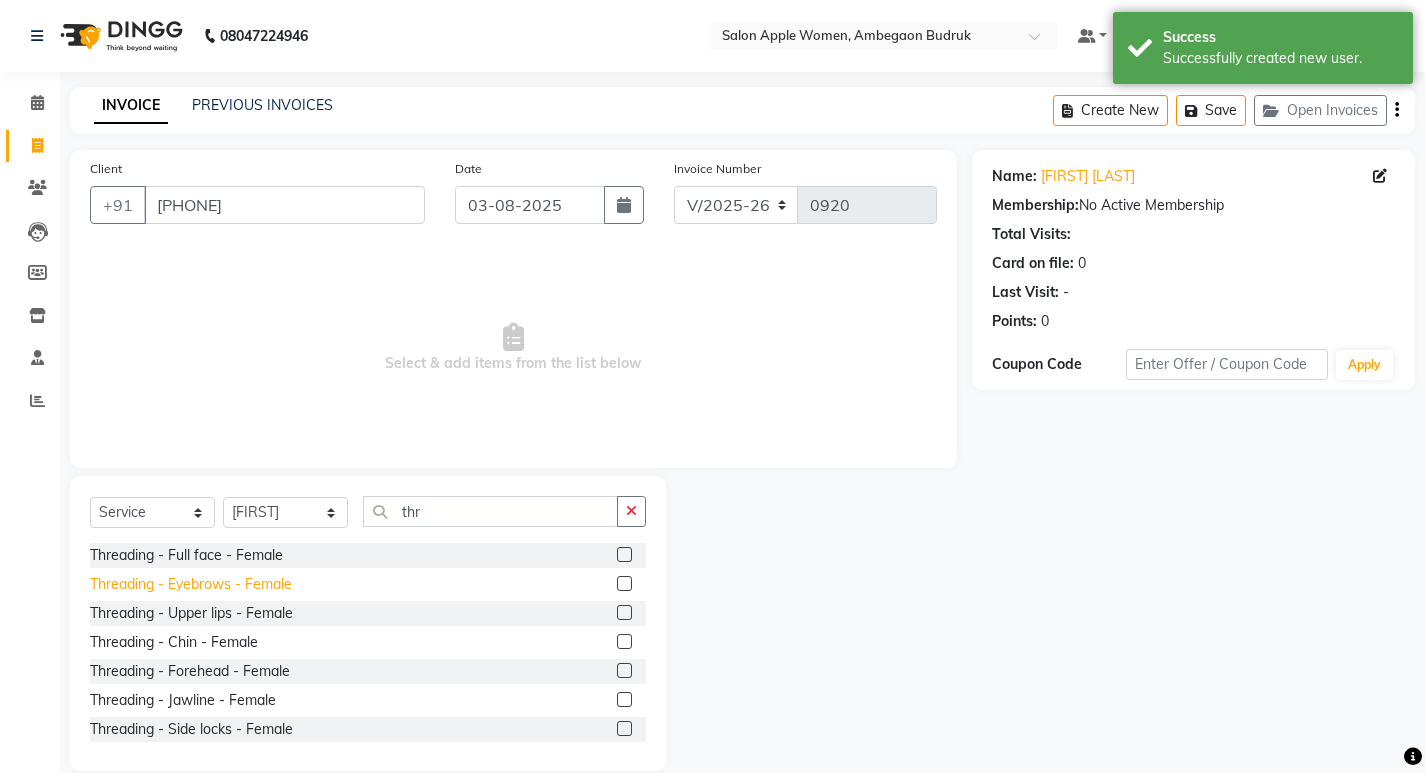 click on "Threading - Eyebrows - Female" 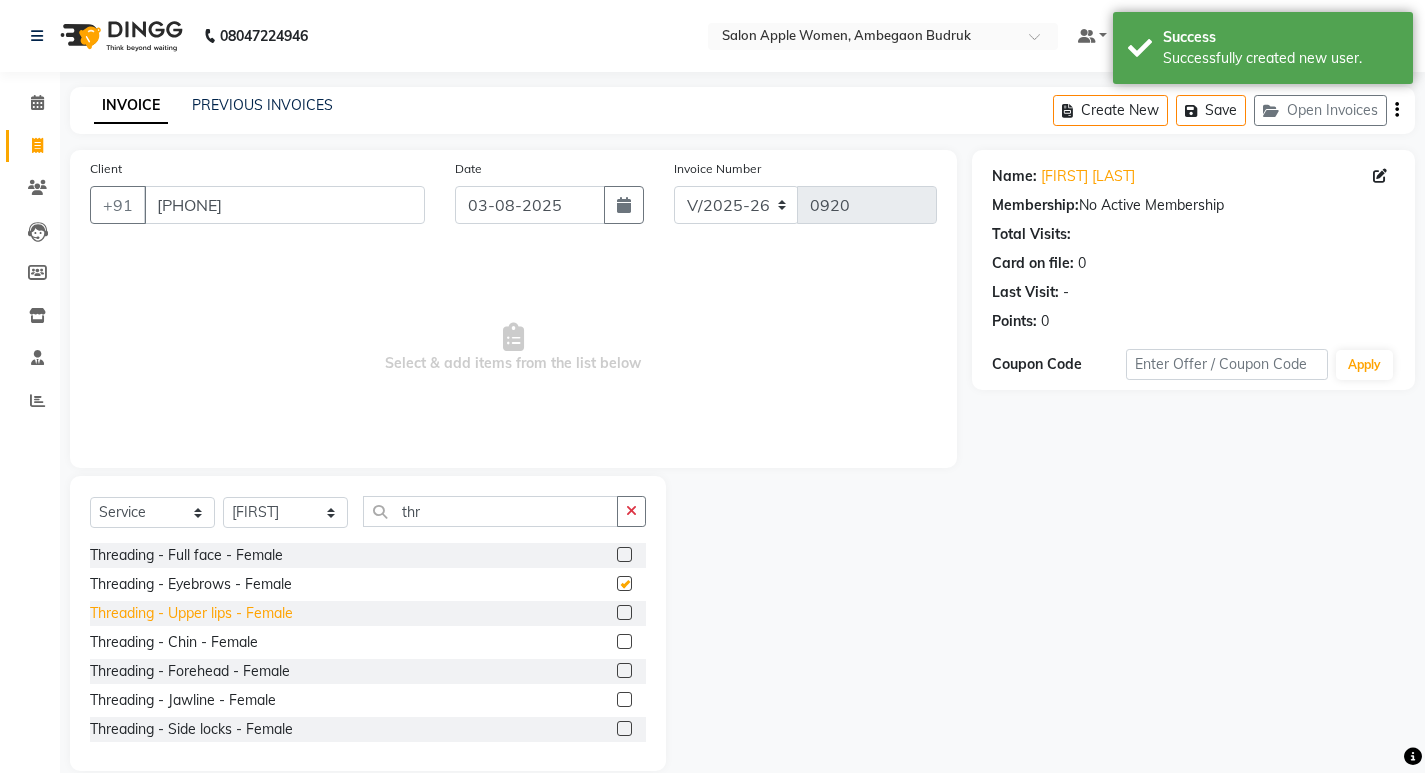 checkbox on "false" 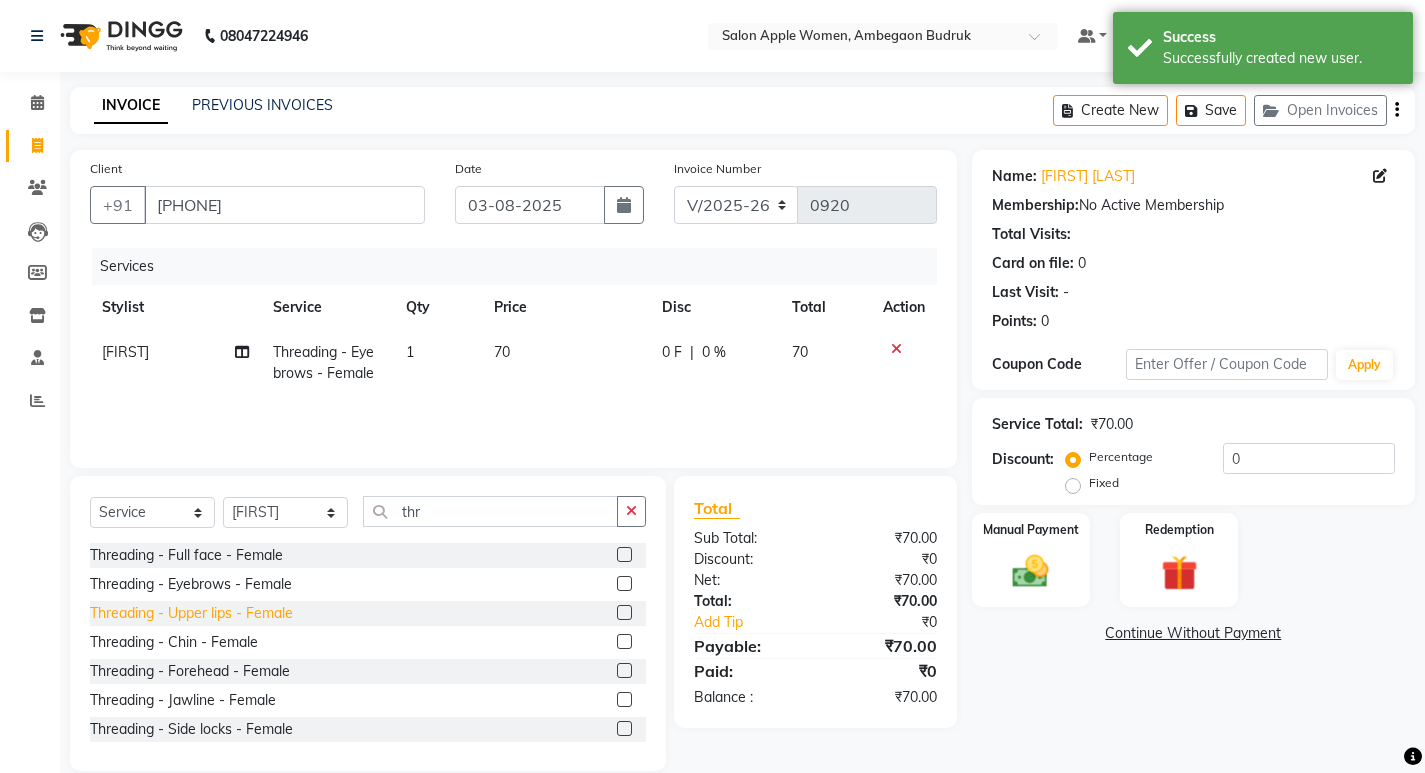 click on "Threading - Upper lips - Female" 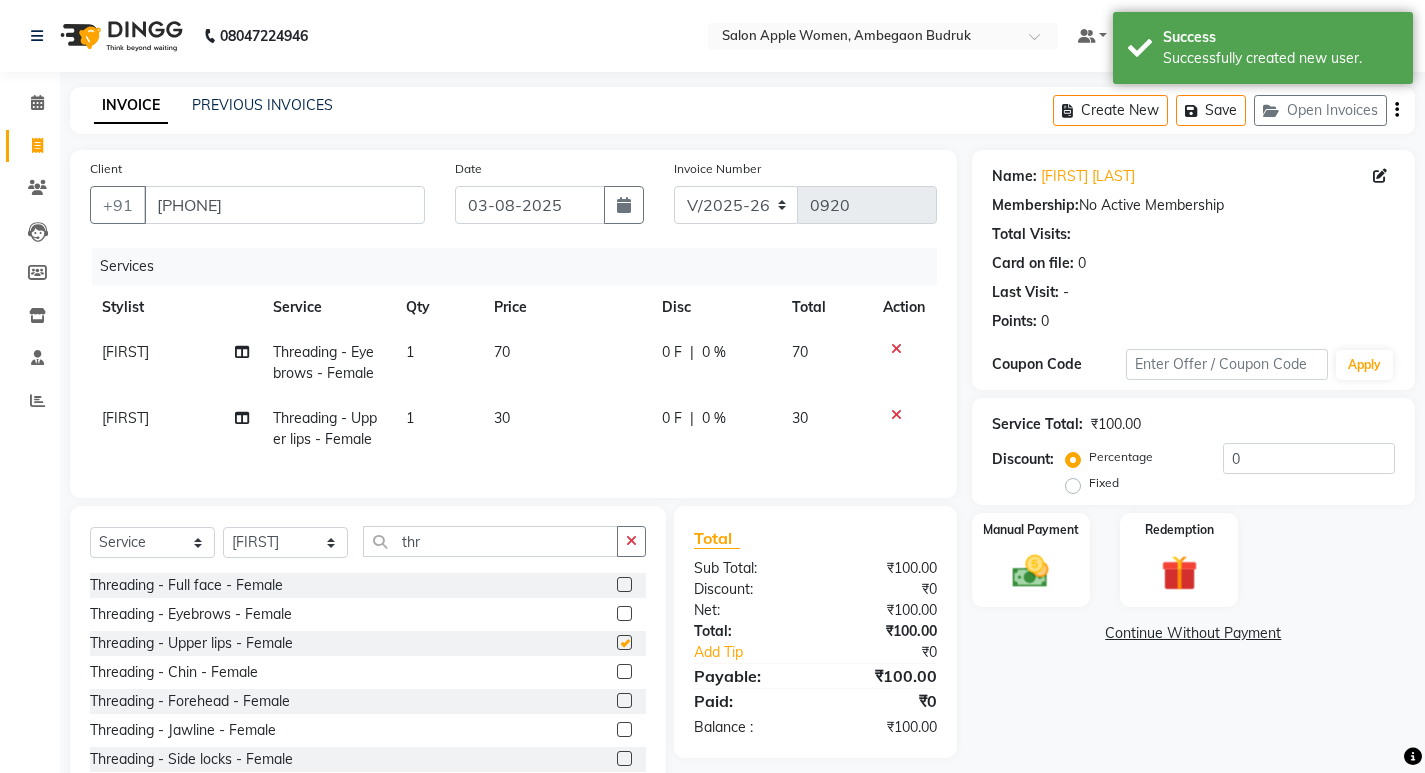 checkbox on "false" 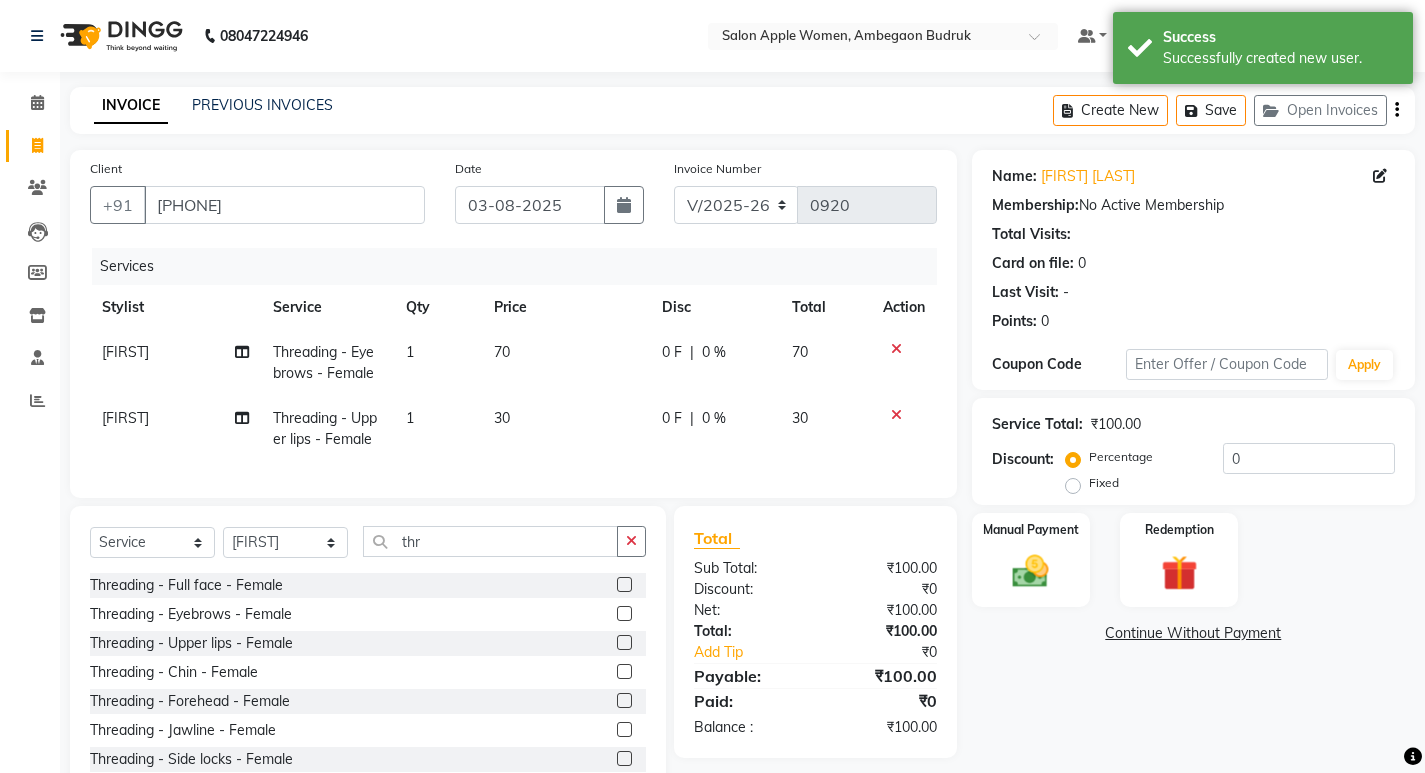 scroll, scrollTop: 73, scrollLeft: 0, axis: vertical 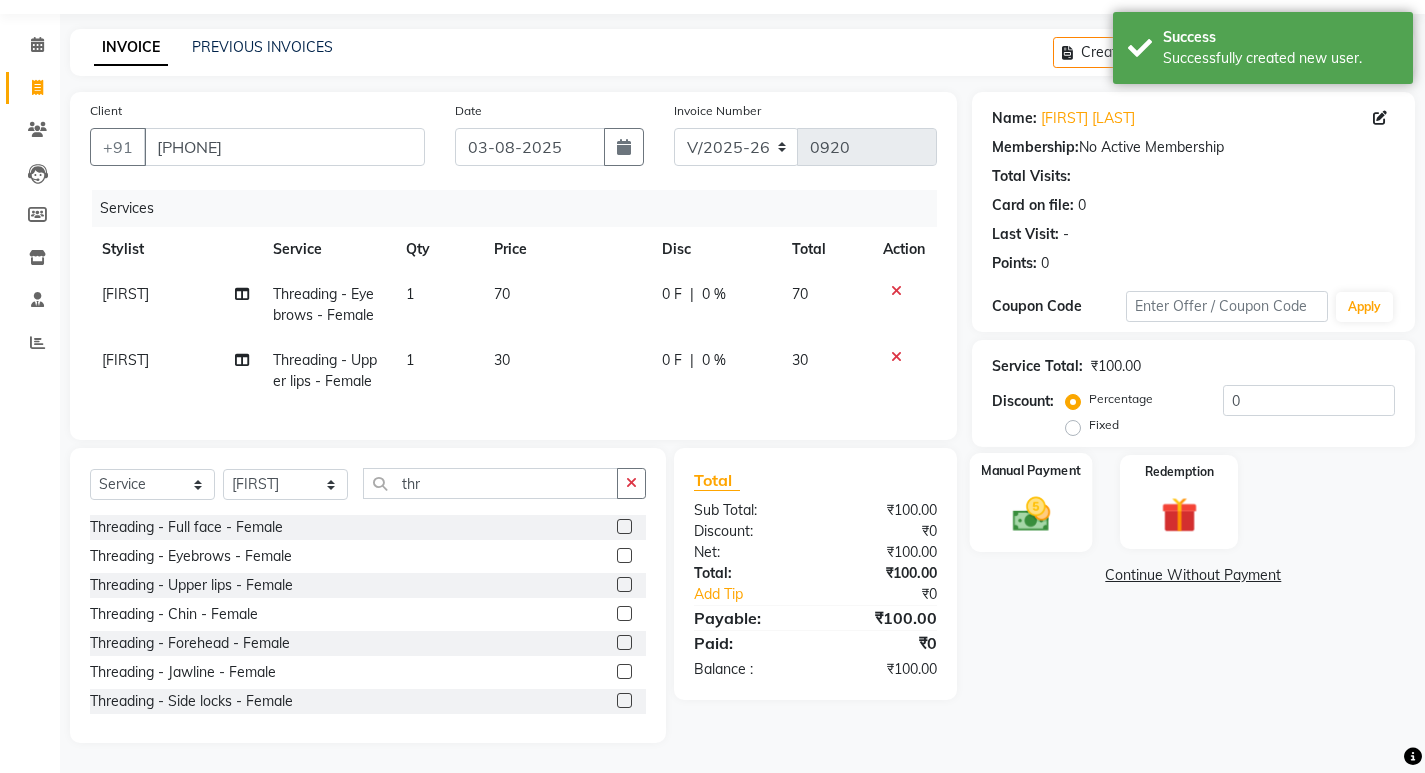 click 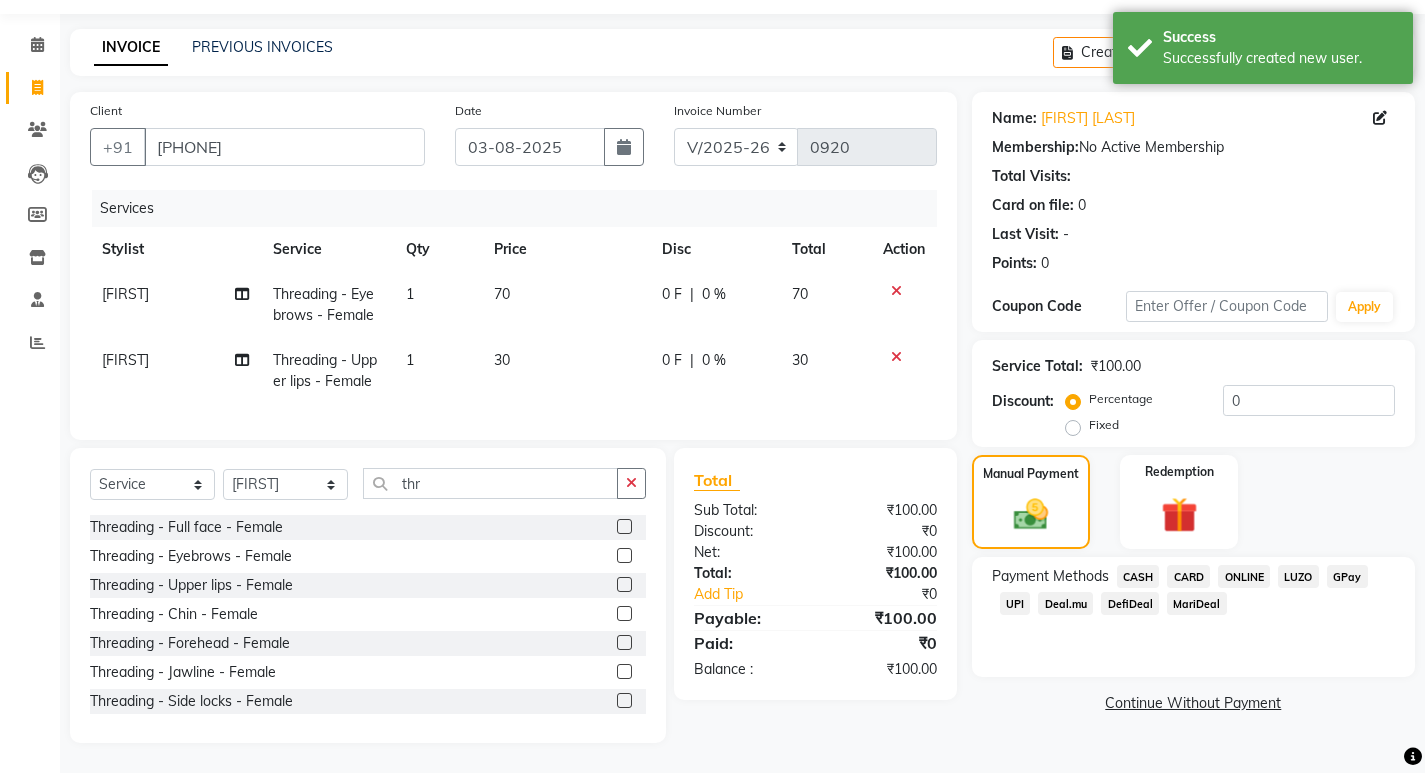 click on "ONLINE" 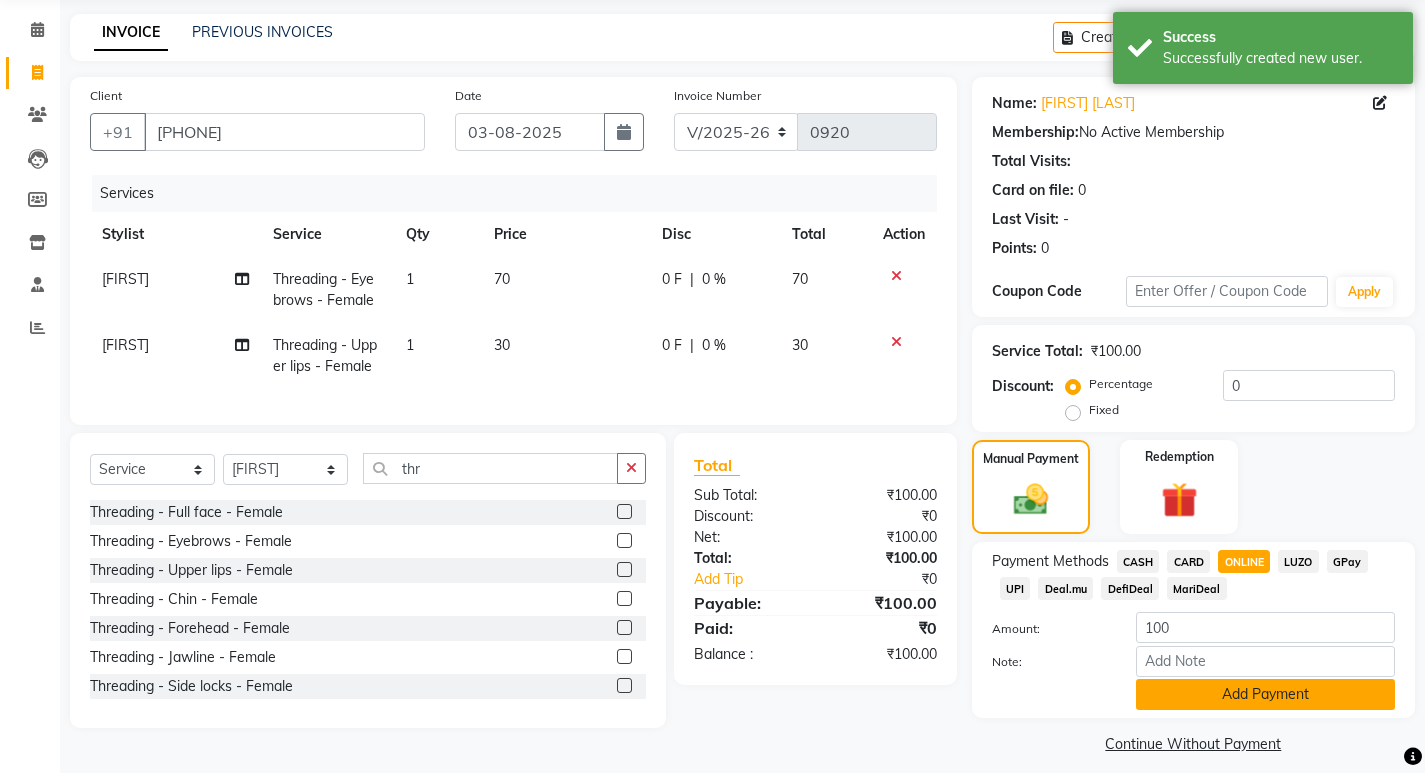 click on "Add Payment" 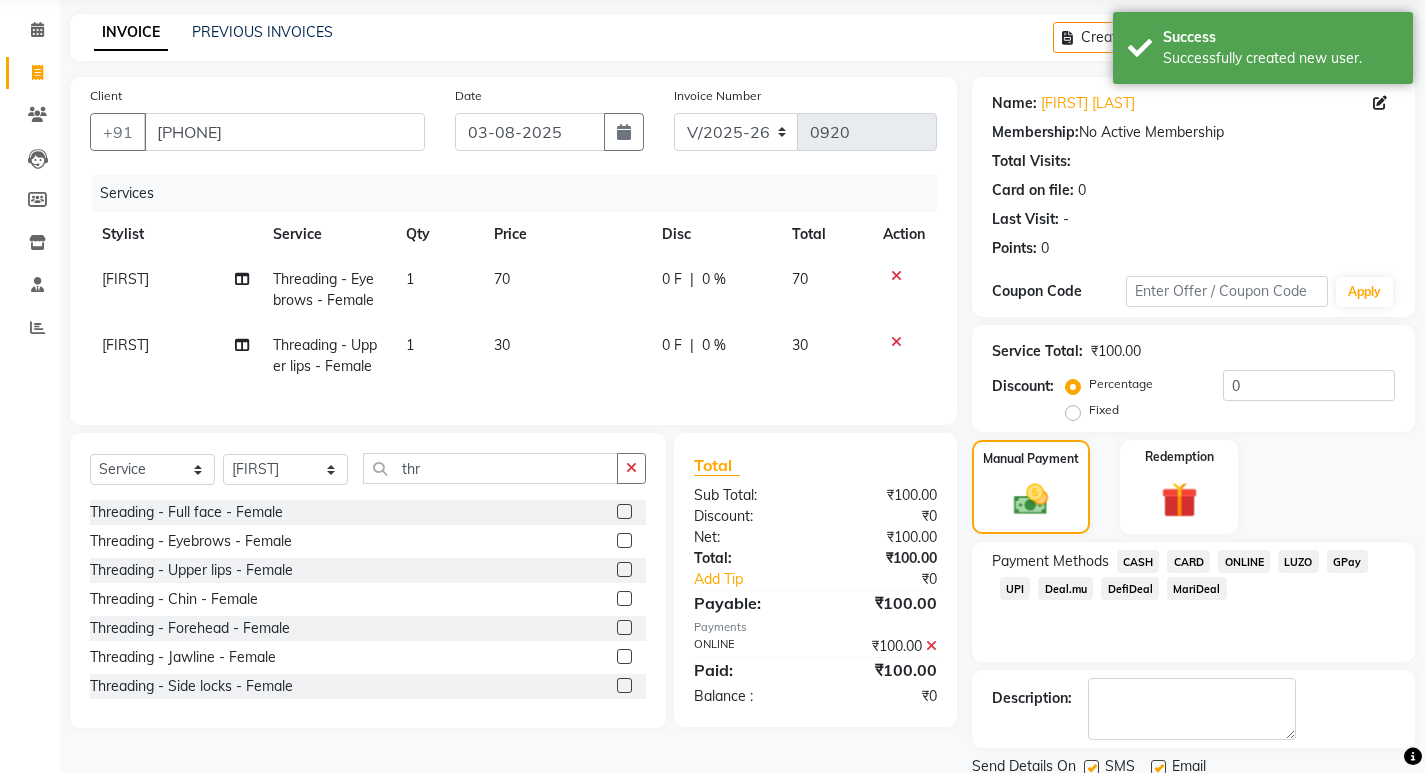 scroll, scrollTop: 146, scrollLeft: 0, axis: vertical 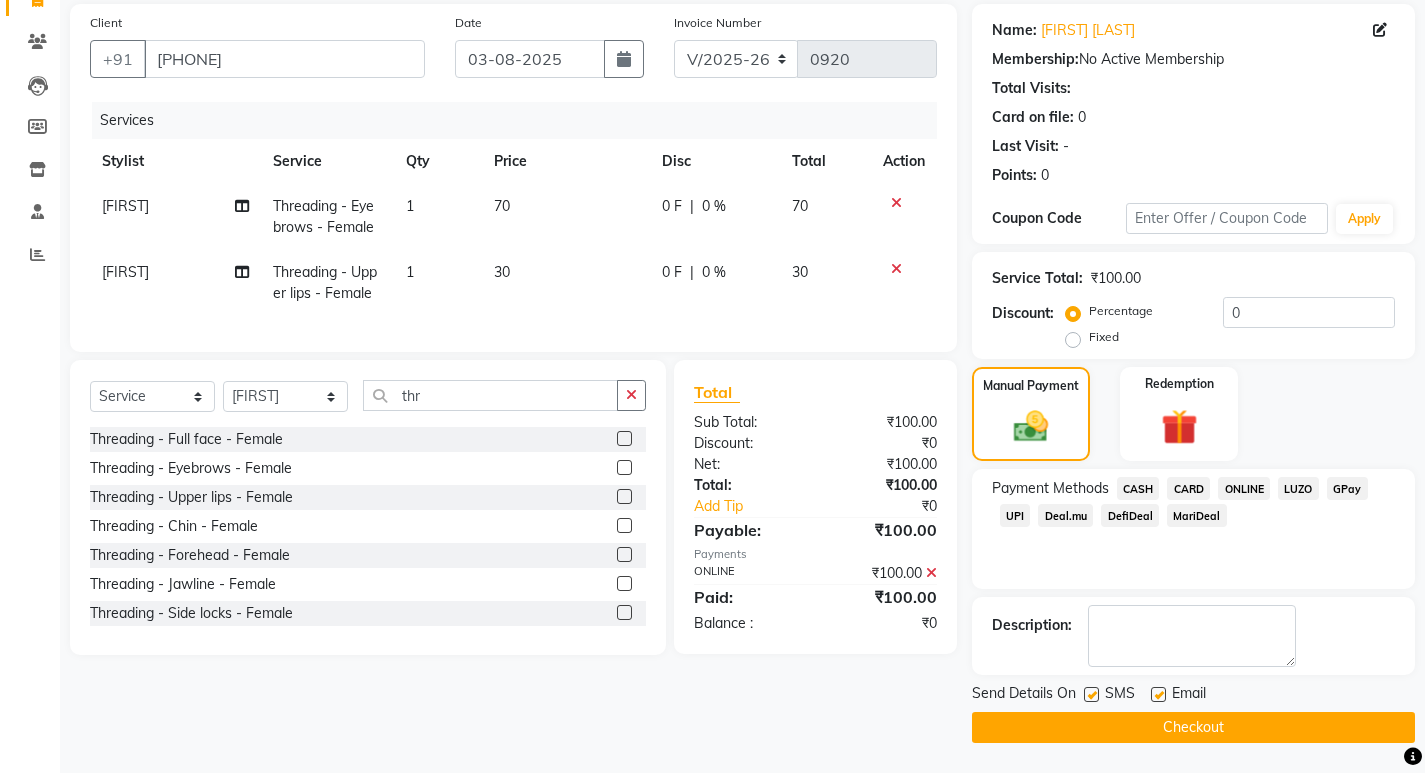 click on "Checkout" 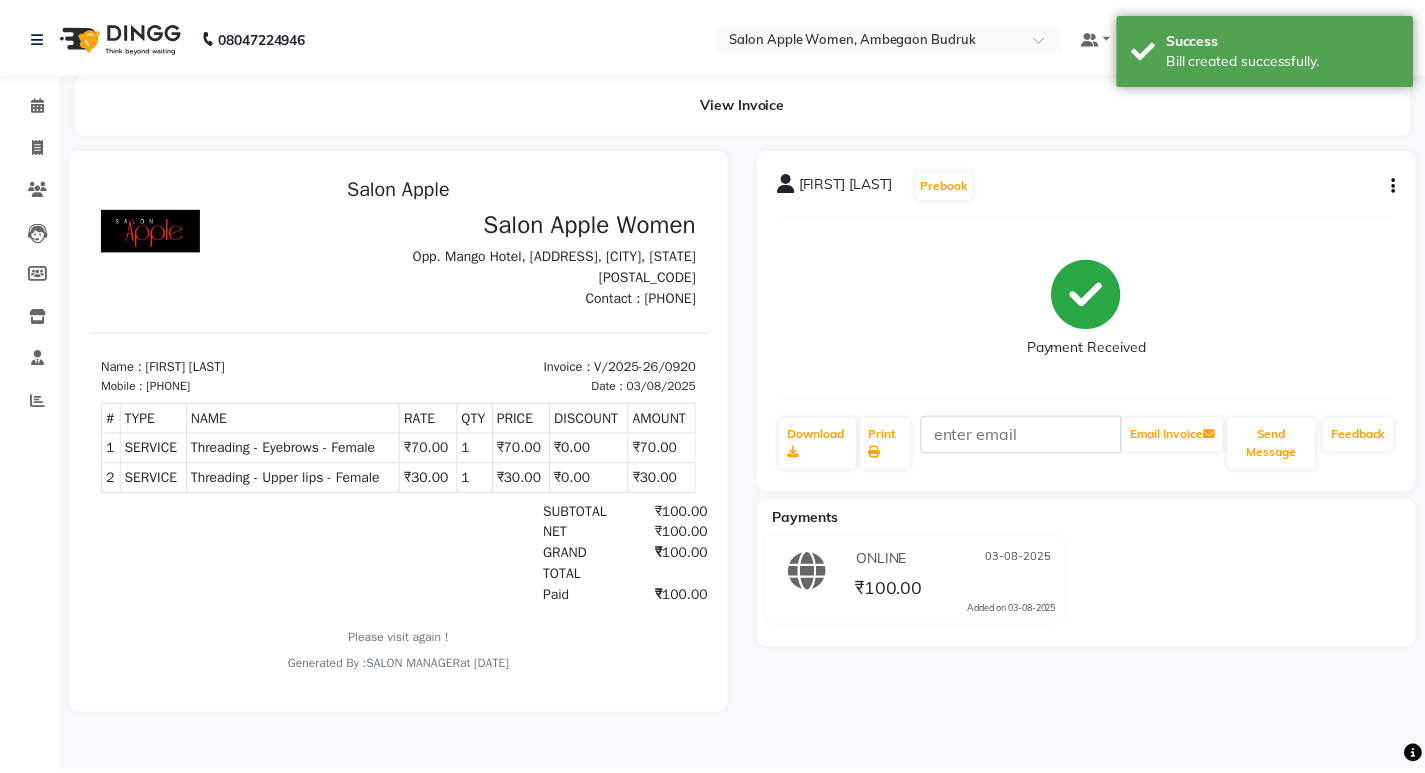 scroll, scrollTop: 0, scrollLeft: 0, axis: both 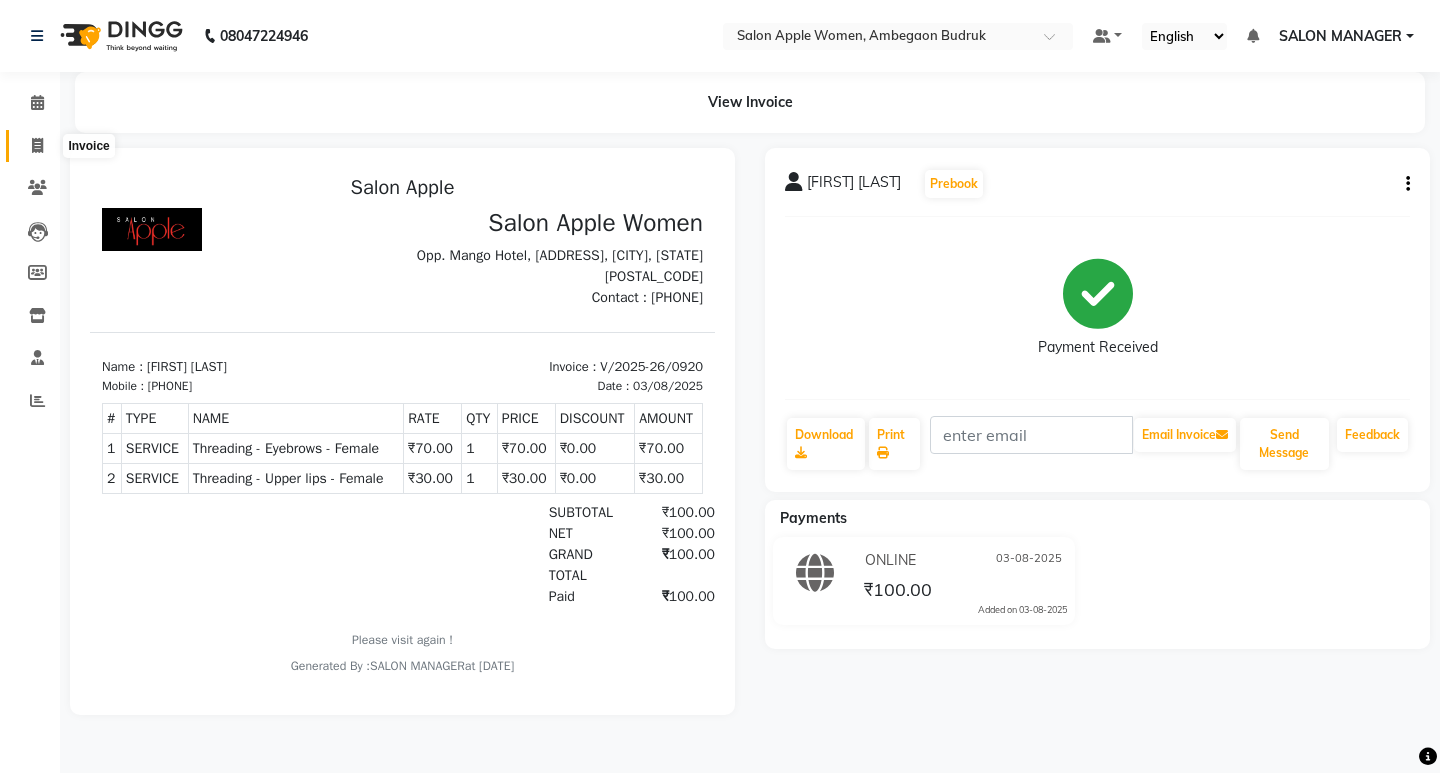 drag, startPoint x: 47, startPoint y: 154, endPoint x: 35, endPoint y: 143, distance: 16.27882 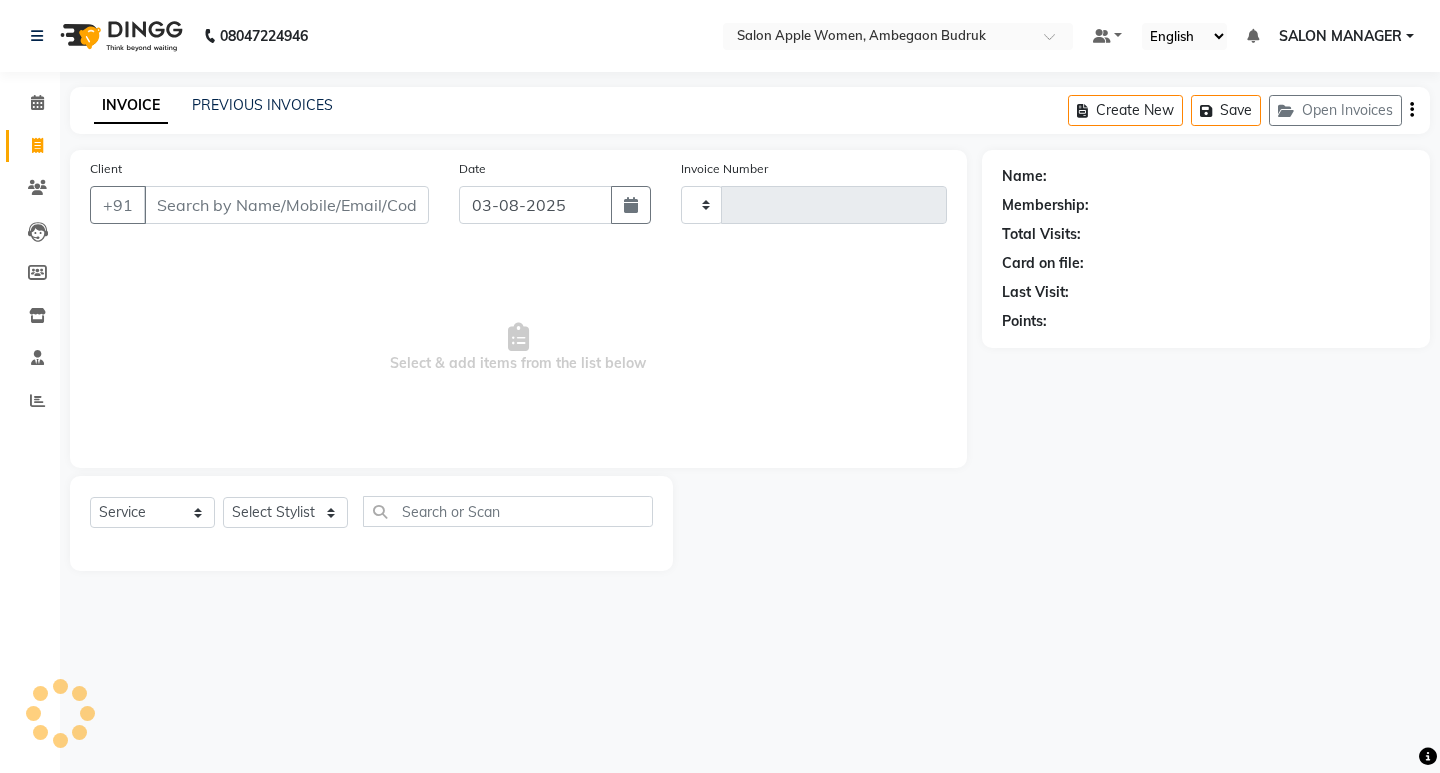 click 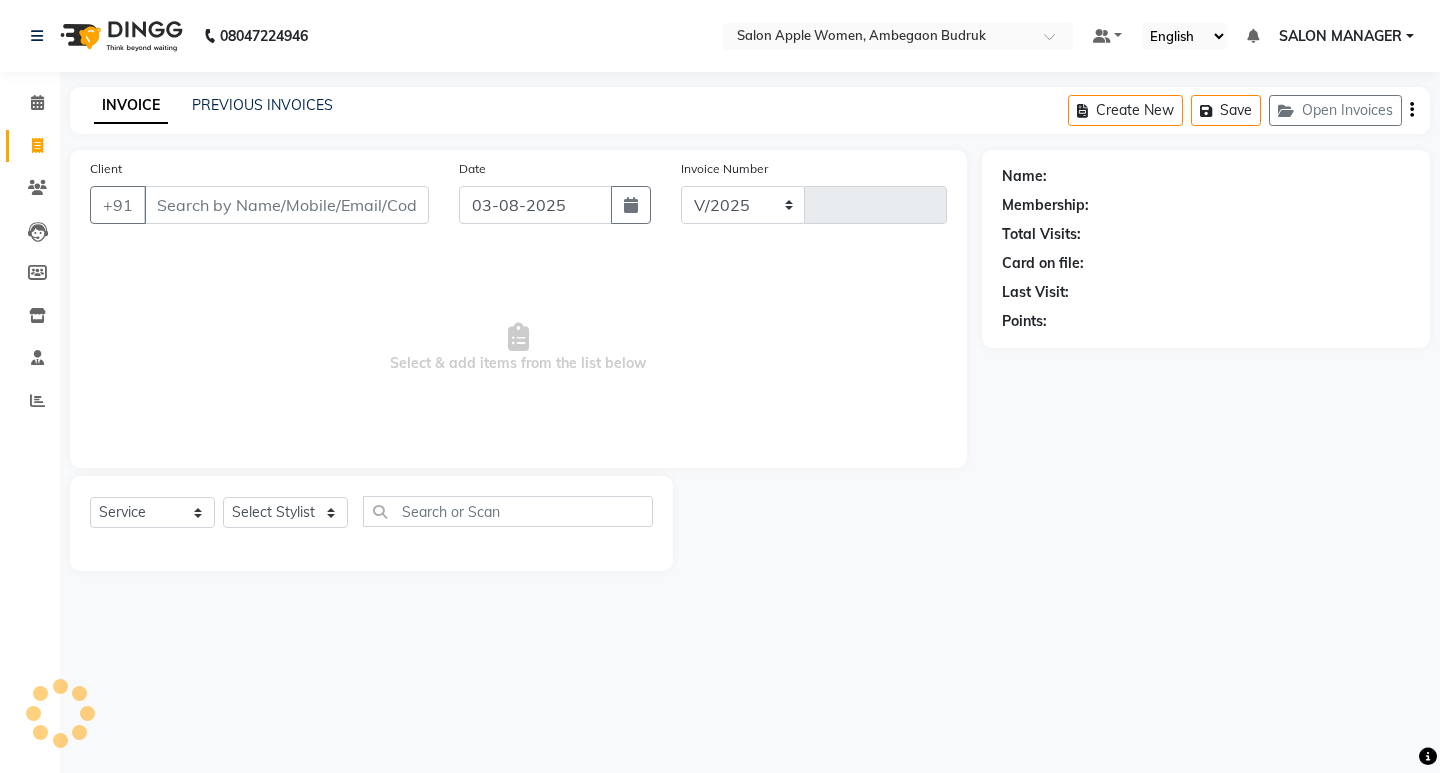 select on "6277" 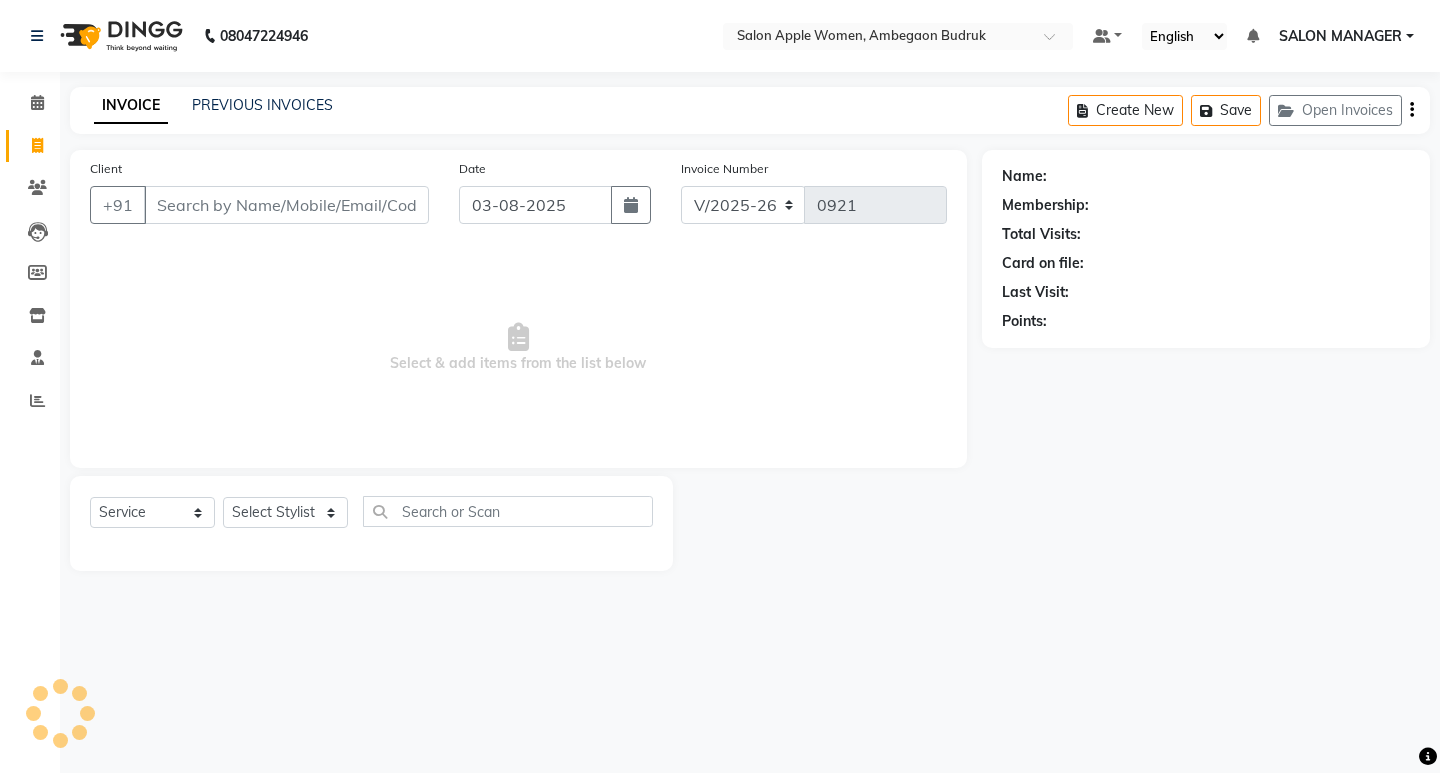 click on "Client" at bounding box center [286, 205] 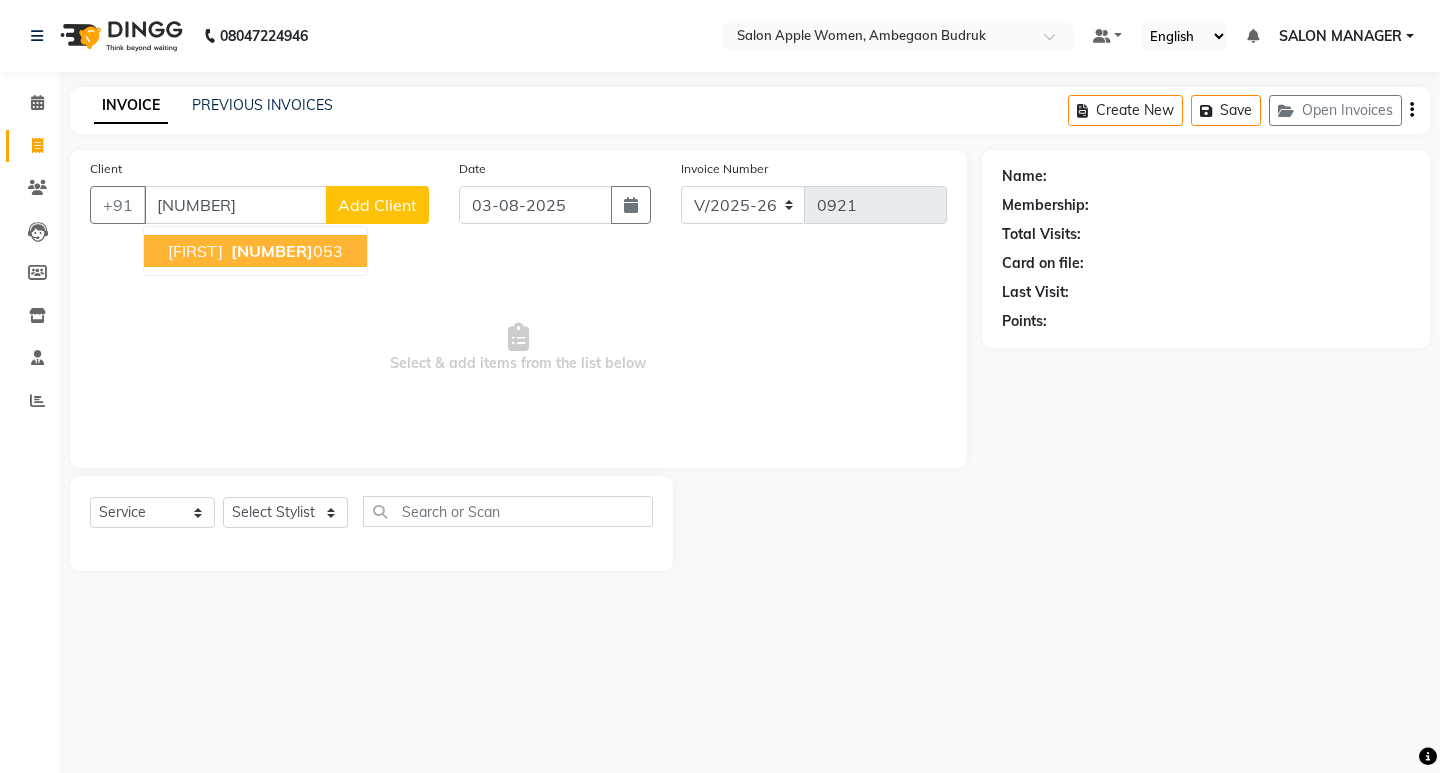 click on "[FIRST]" at bounding box center [195, 251] 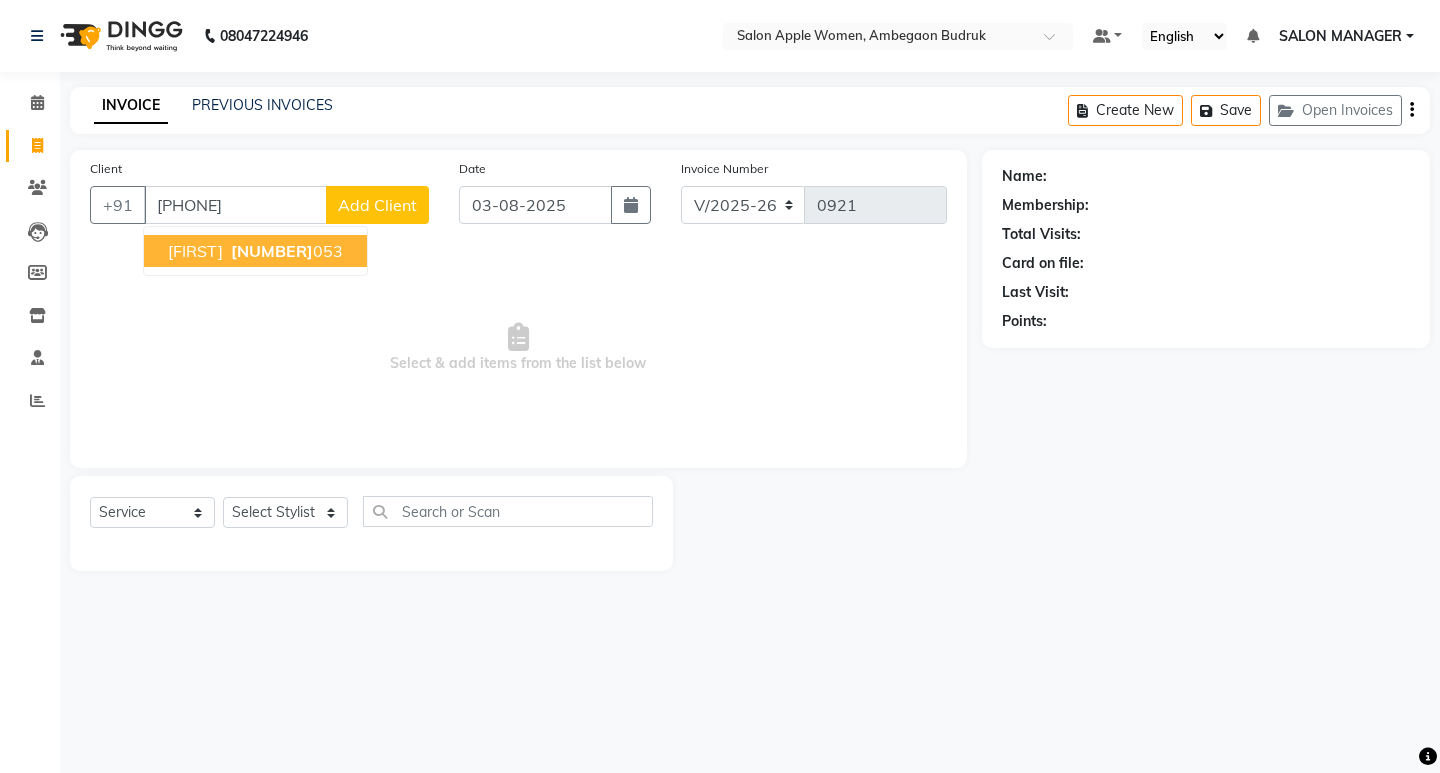 type on "[PHONE]" 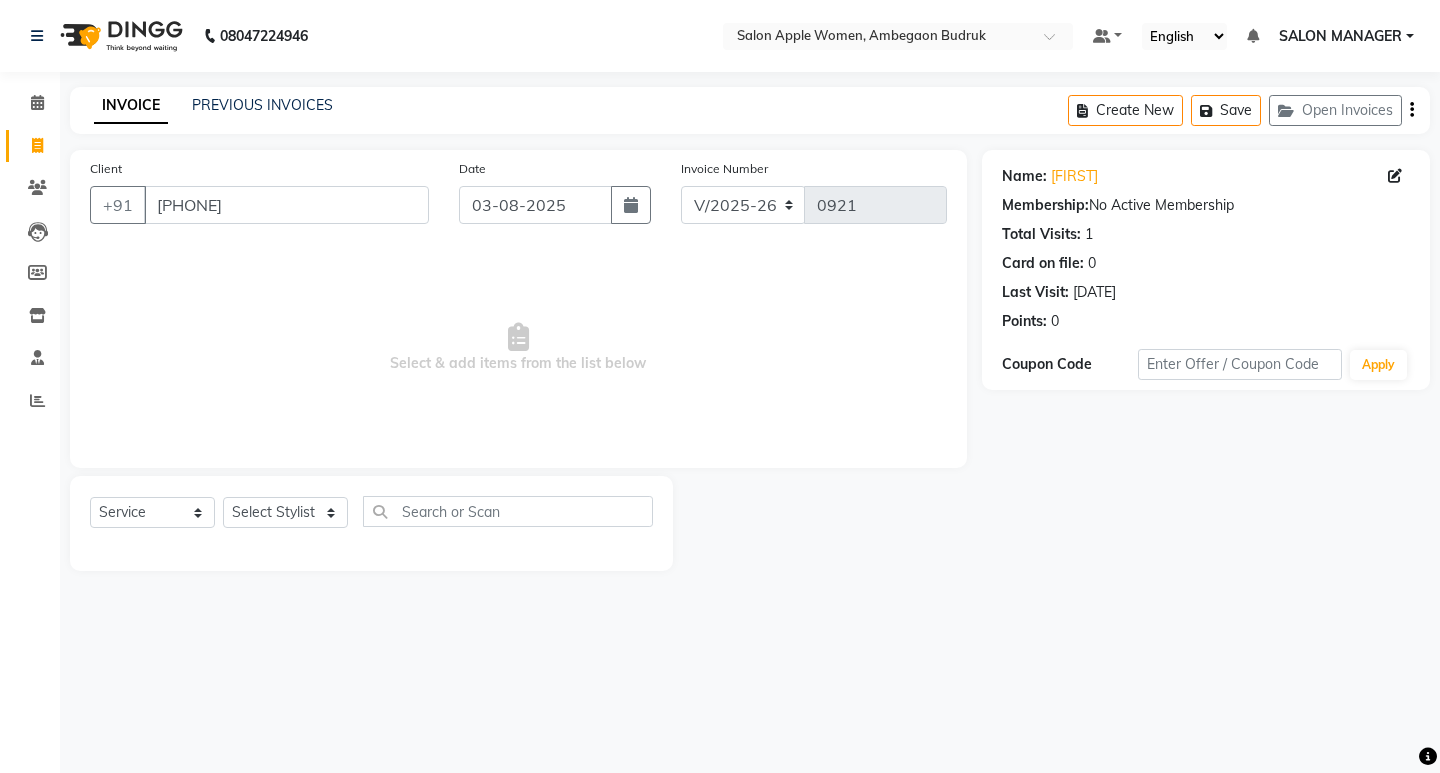 click on "Select Service Product Membership Package Voucher Prepaid Gift Card Select Stylist [PERSON] [PERSON] Onwer [PERSON] Manager [PERSON] SALON MANAGER SALON MANAGER" 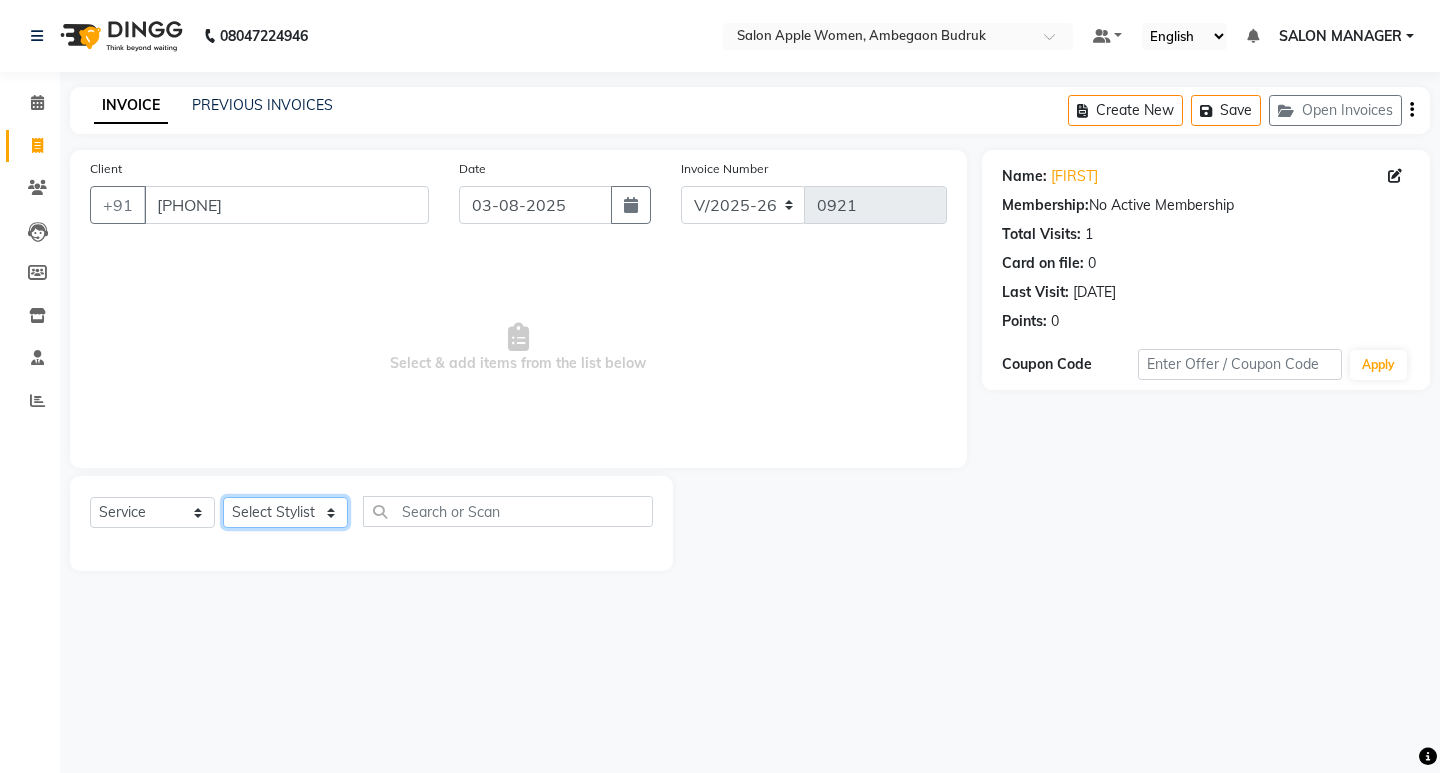 click on "Select Stylist [PERSON] [PERSON] Onwer [PERSON] Manager [PERSON] SALON MANAGER SALON MANAGER" 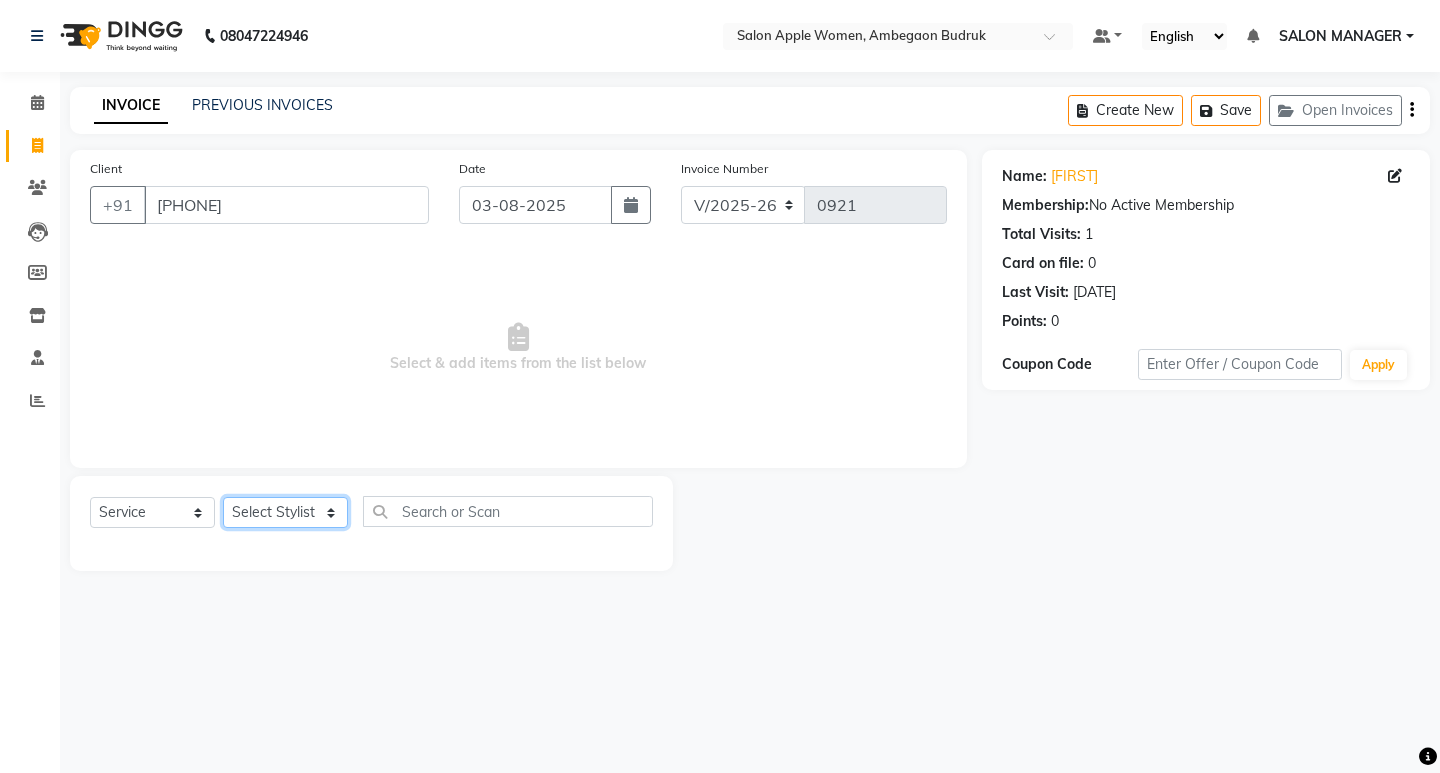select on "46602" 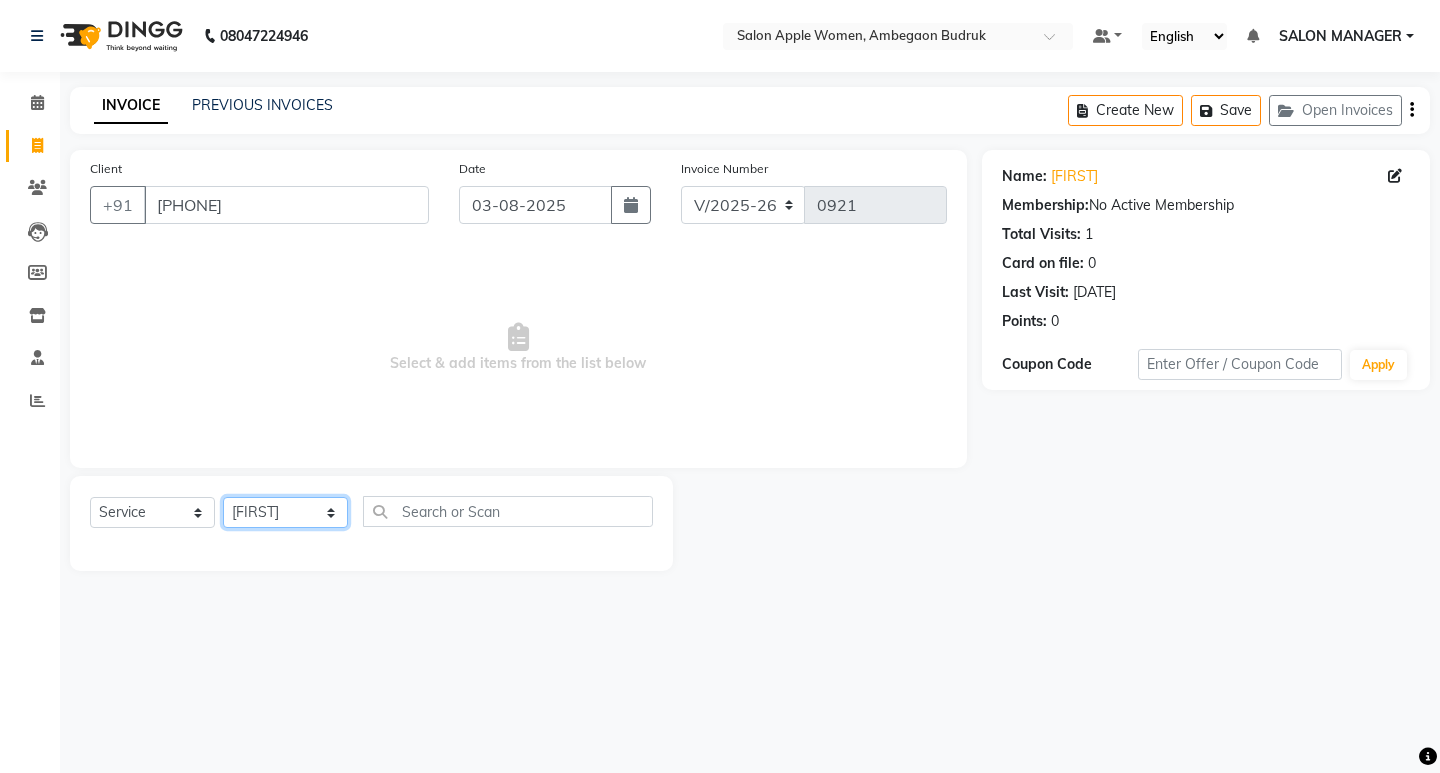 click on "Select Stylist [PERSON] [PERSON] Onwer [PERSON] Manager [PERSON] SALON MANAGER SALON MANAGER" 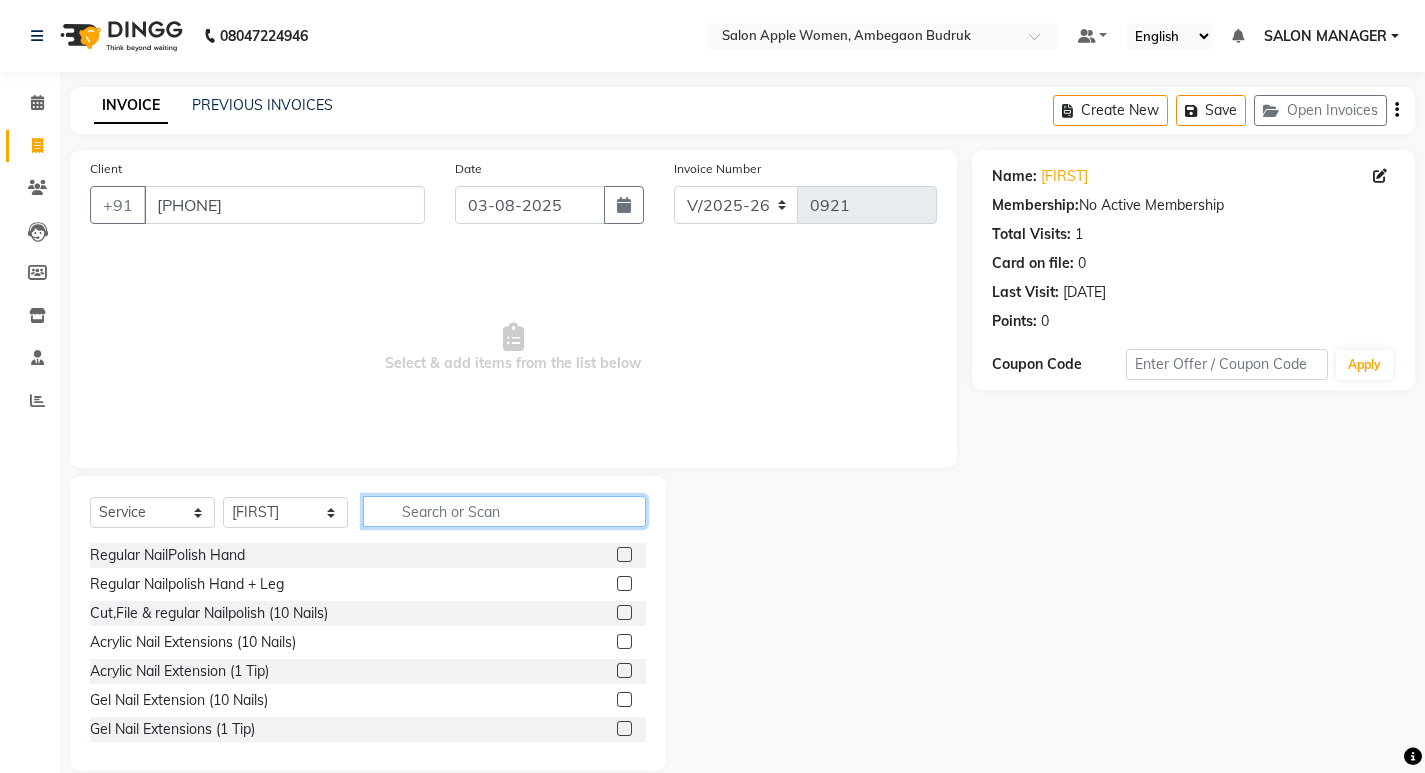 click 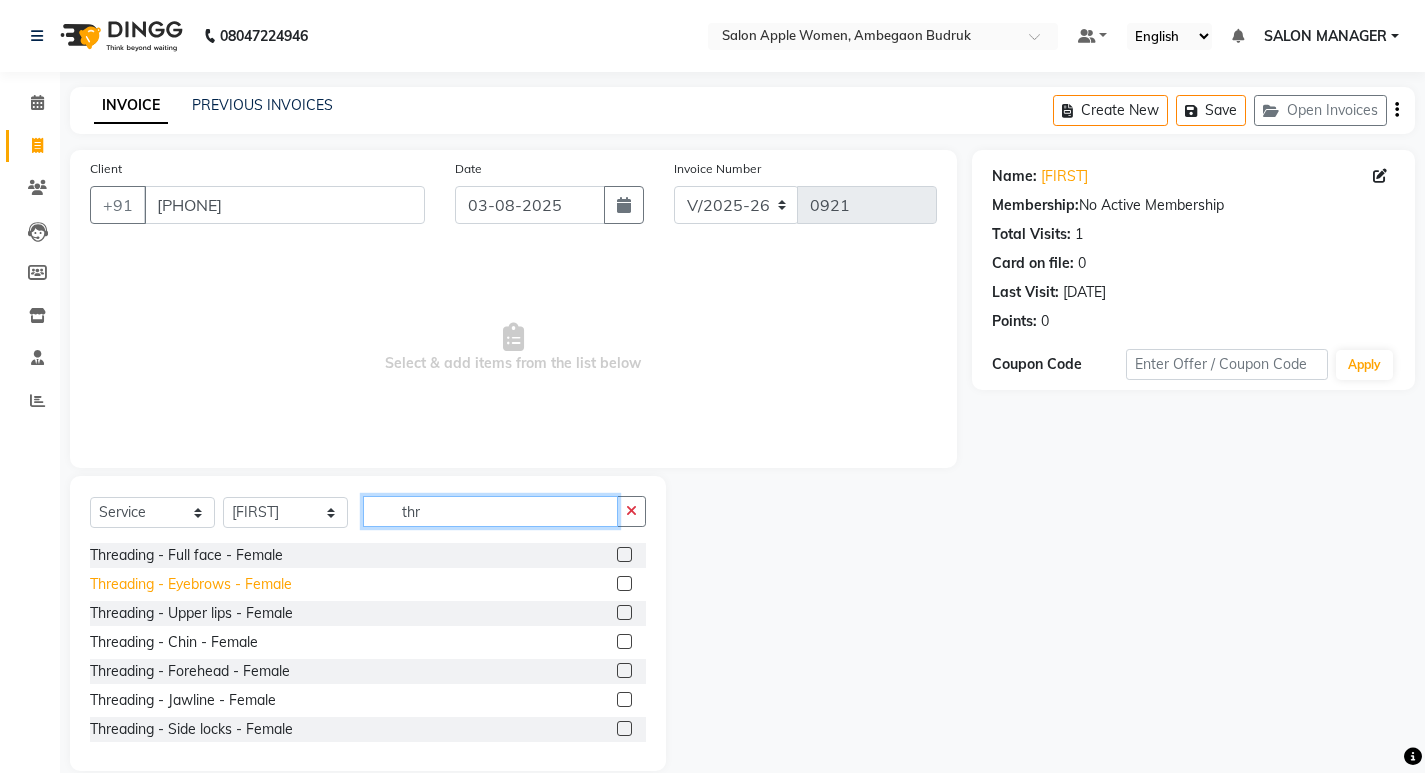 type on "thr" 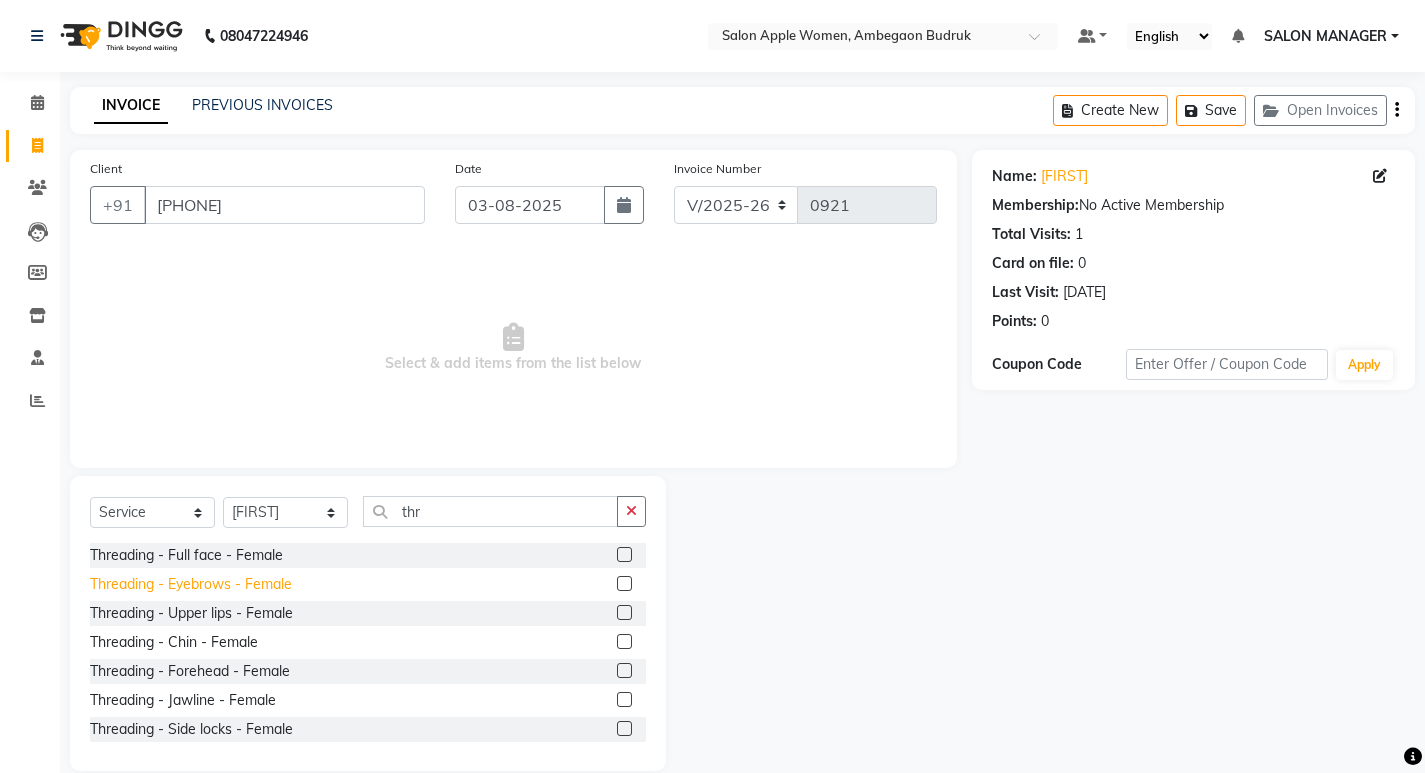 click on "Threading - Eyebrows - Female" 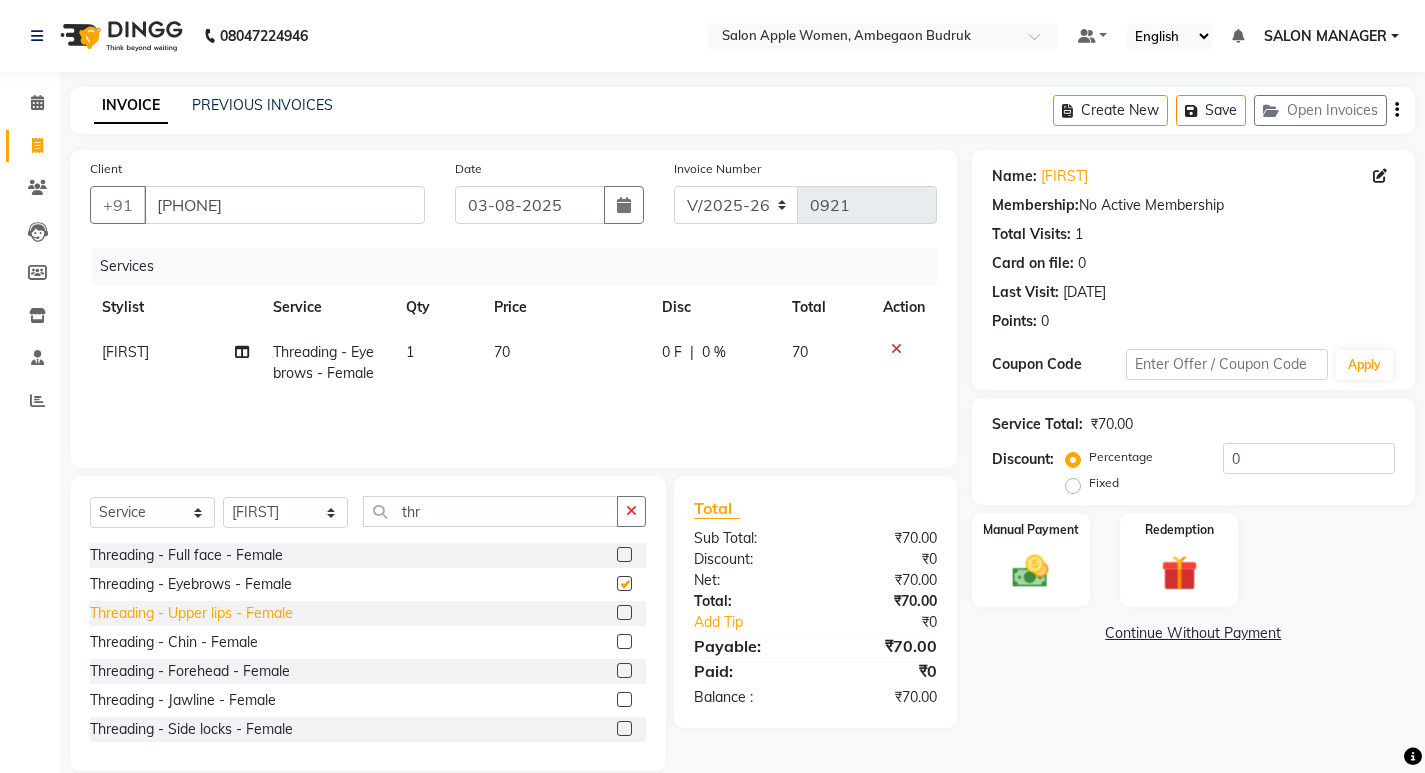 checkbox on "false" 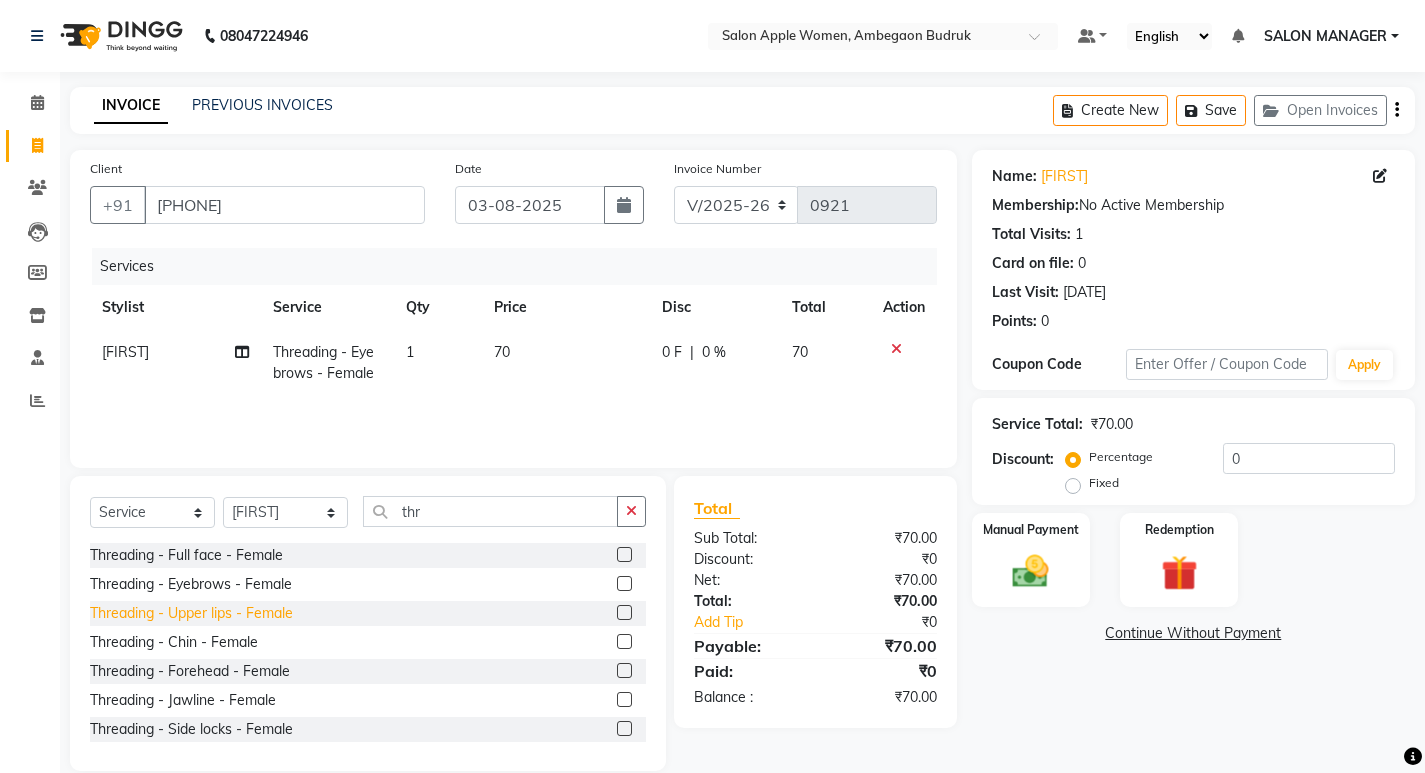 click on "Threading - Upper lips - Female" 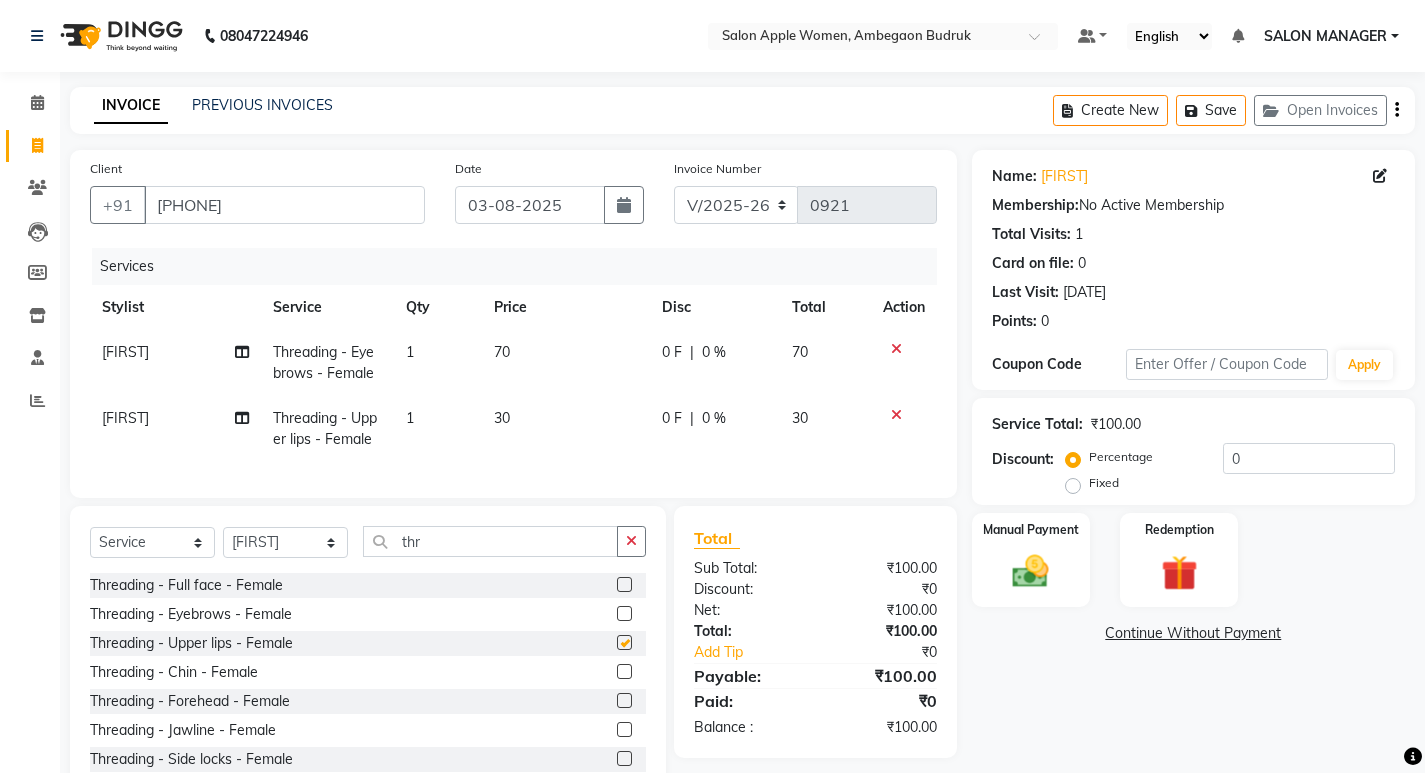 checkbox on "false" 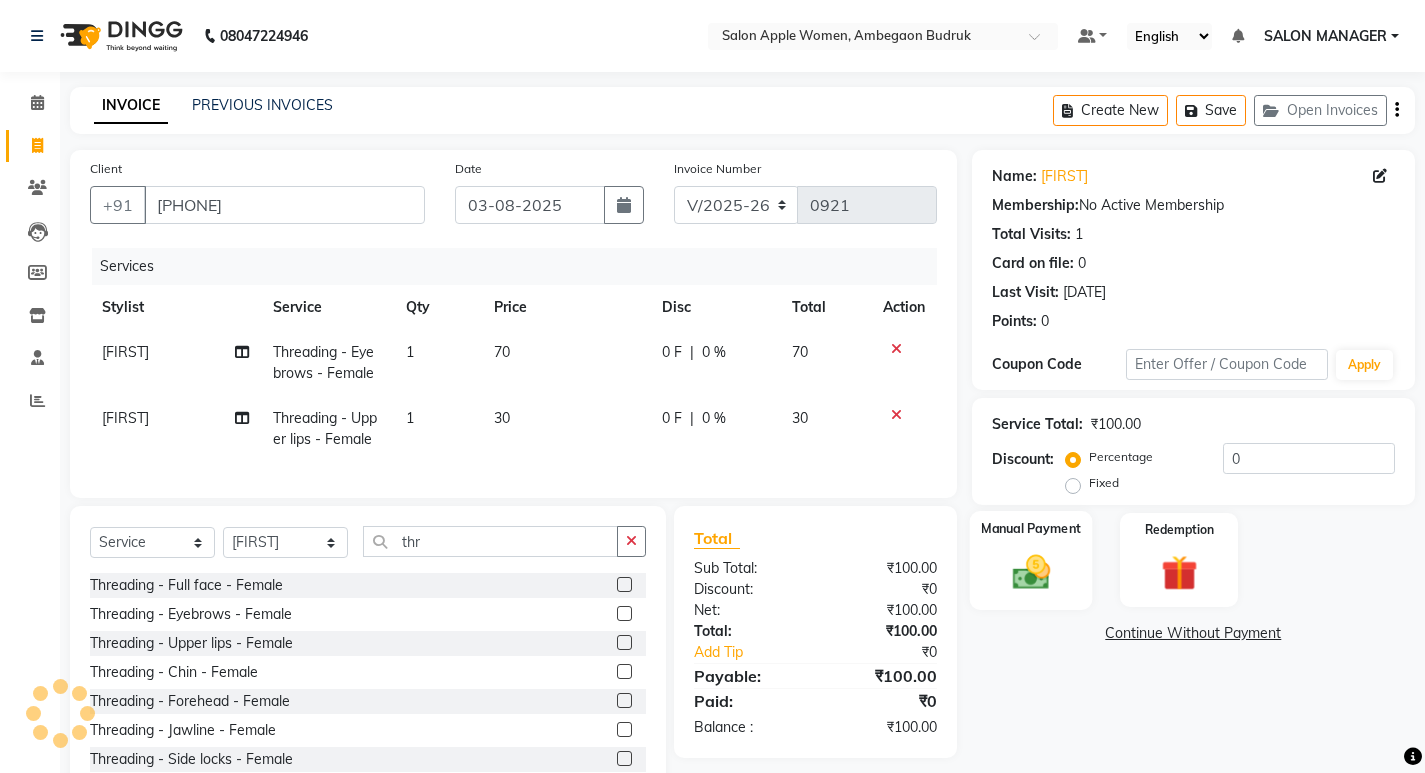 click 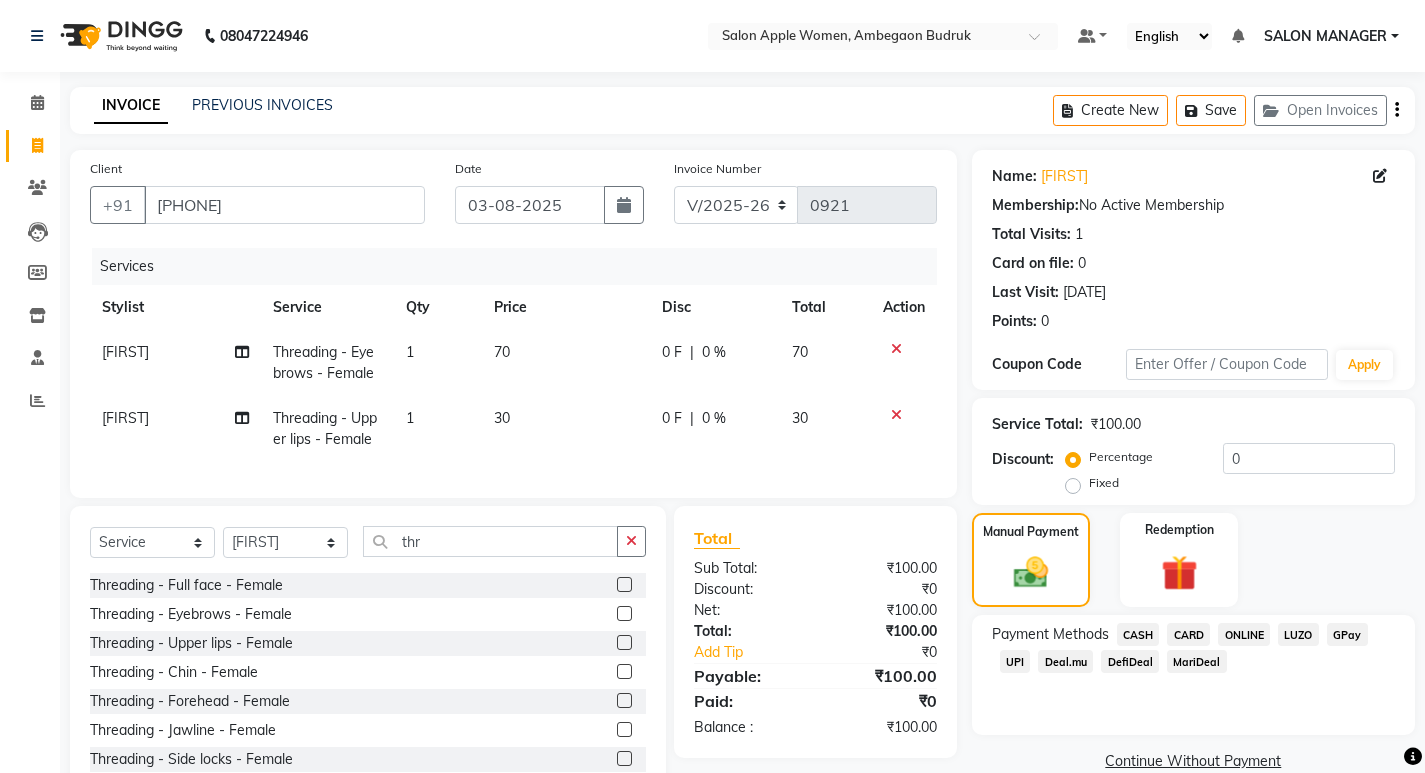 click on "ONLINE" 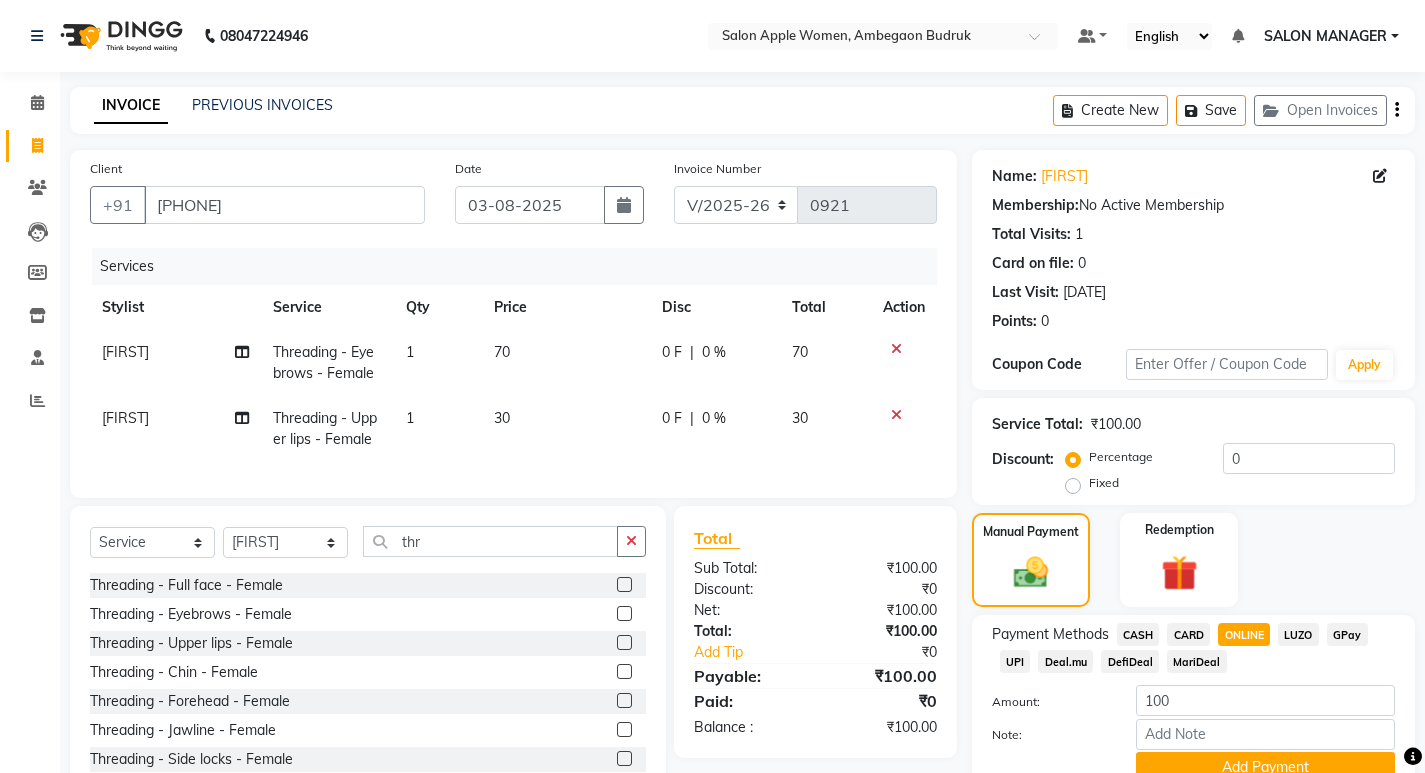 scroll, scrollTop: 89, scrollLeft: 0, axis: vertical 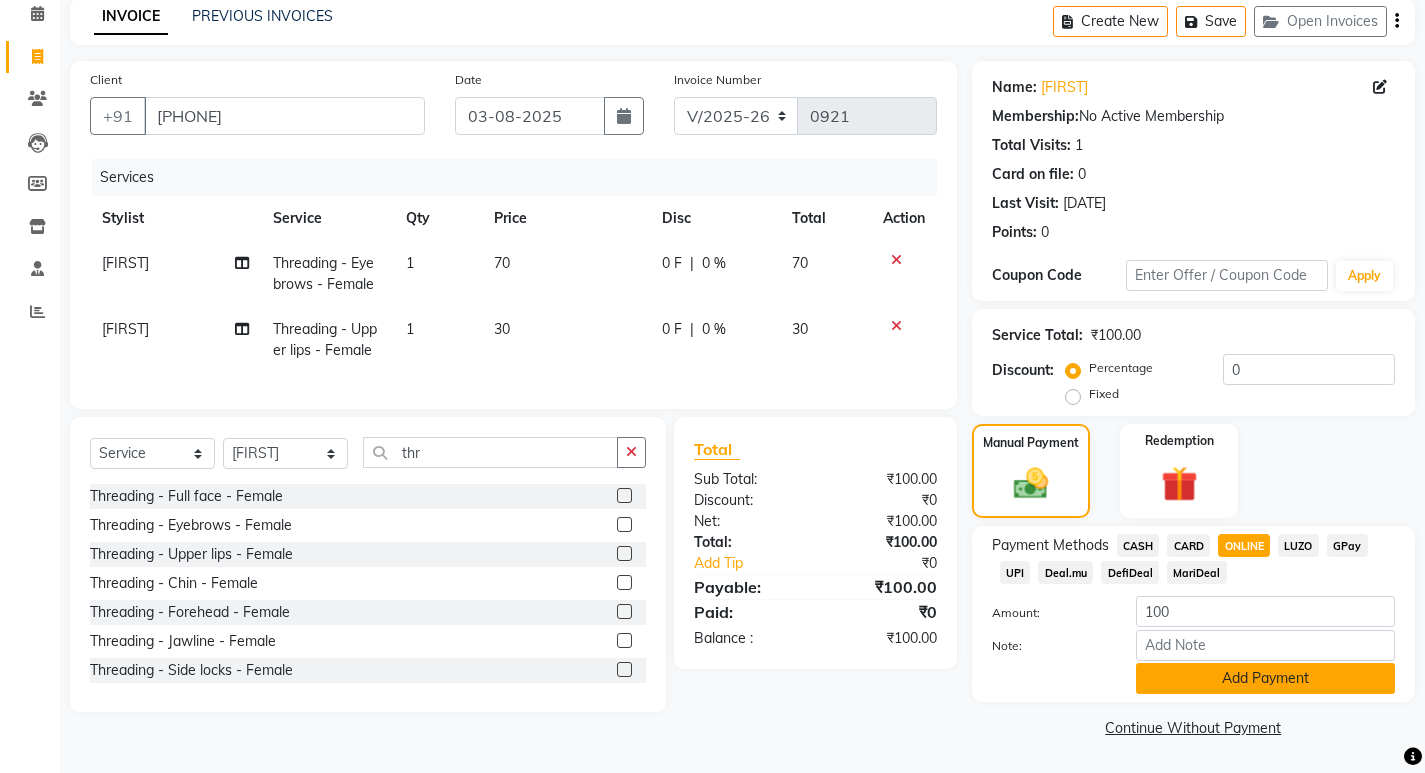 click on "Add Payment" 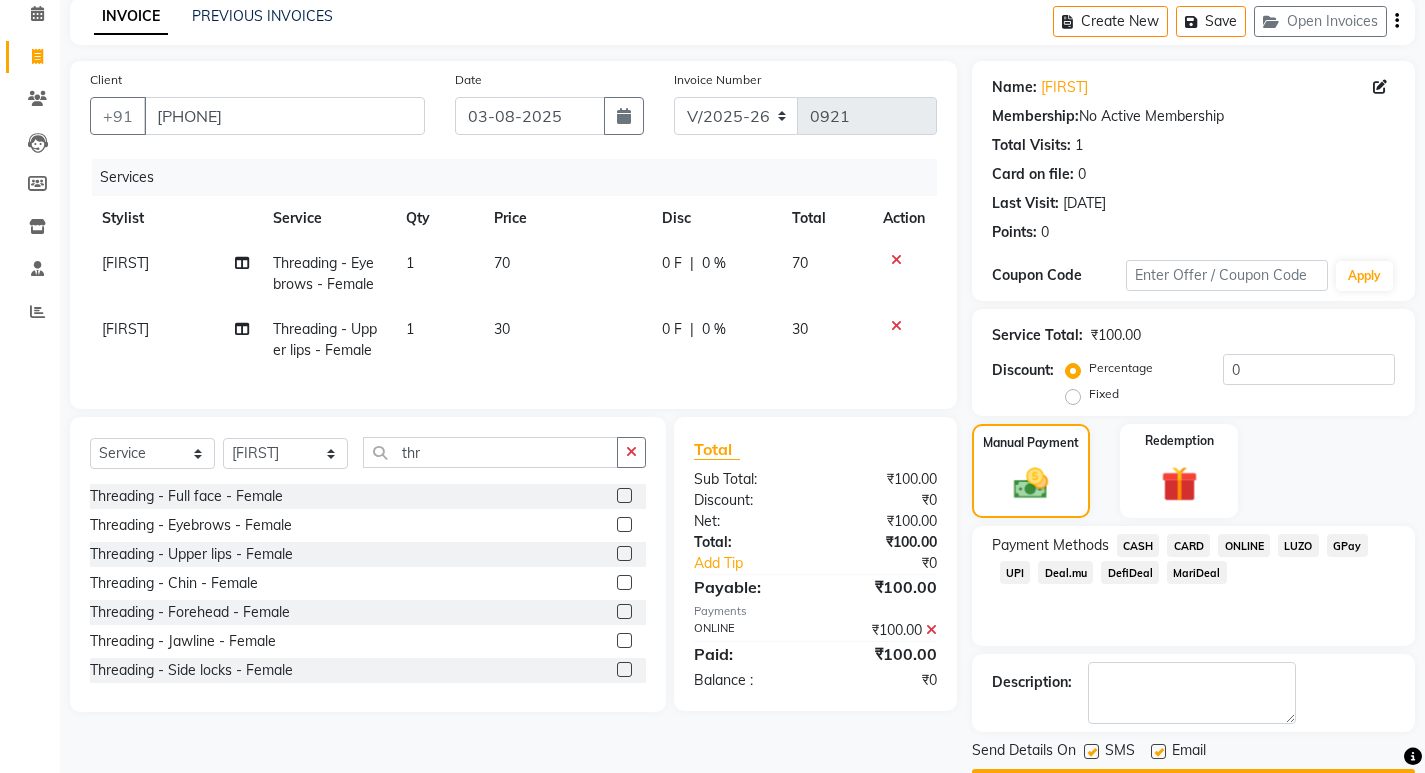 scroll, scrollTop: 146, scrollLeft: 0, axis: vertical 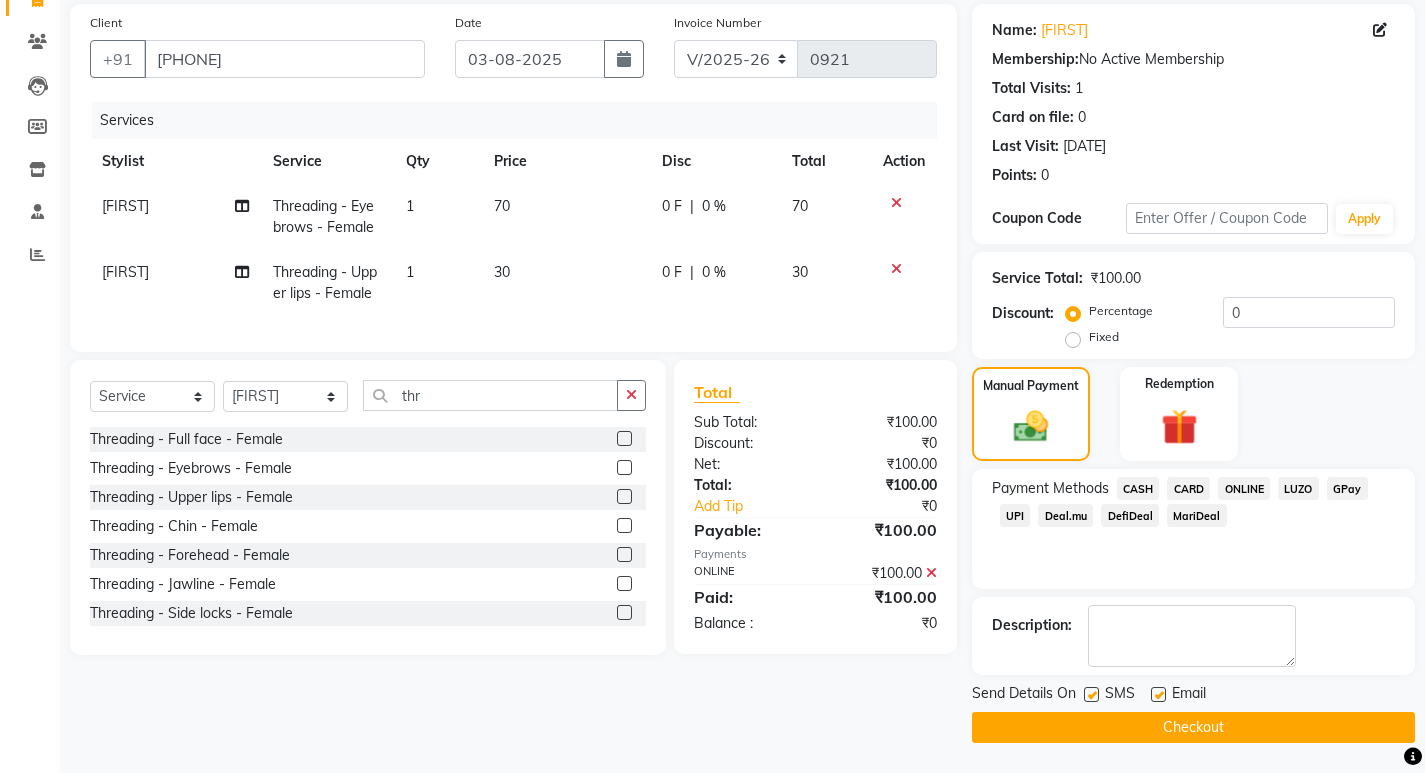 click on "Checkout" 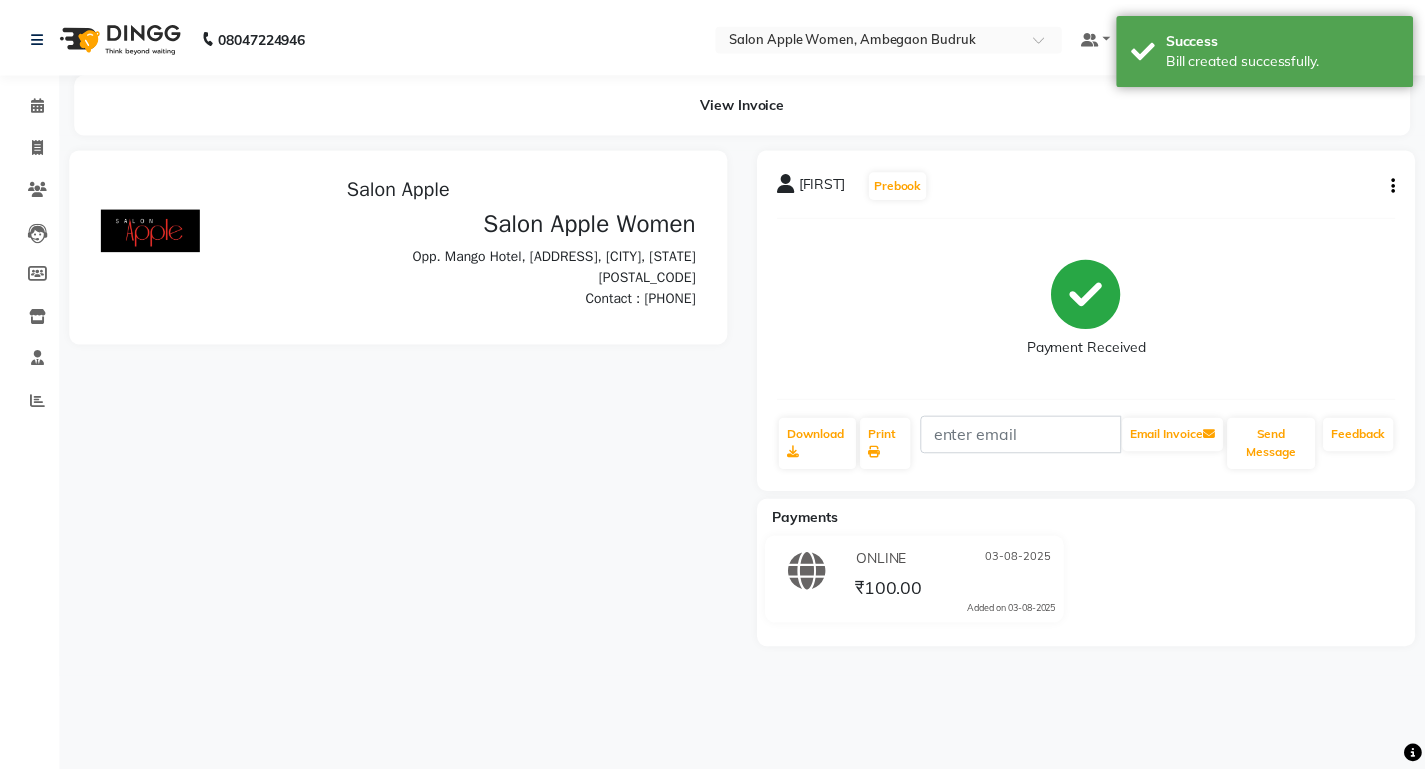scroll, scrollTop: 0, scrollLeft: 0, axis: both 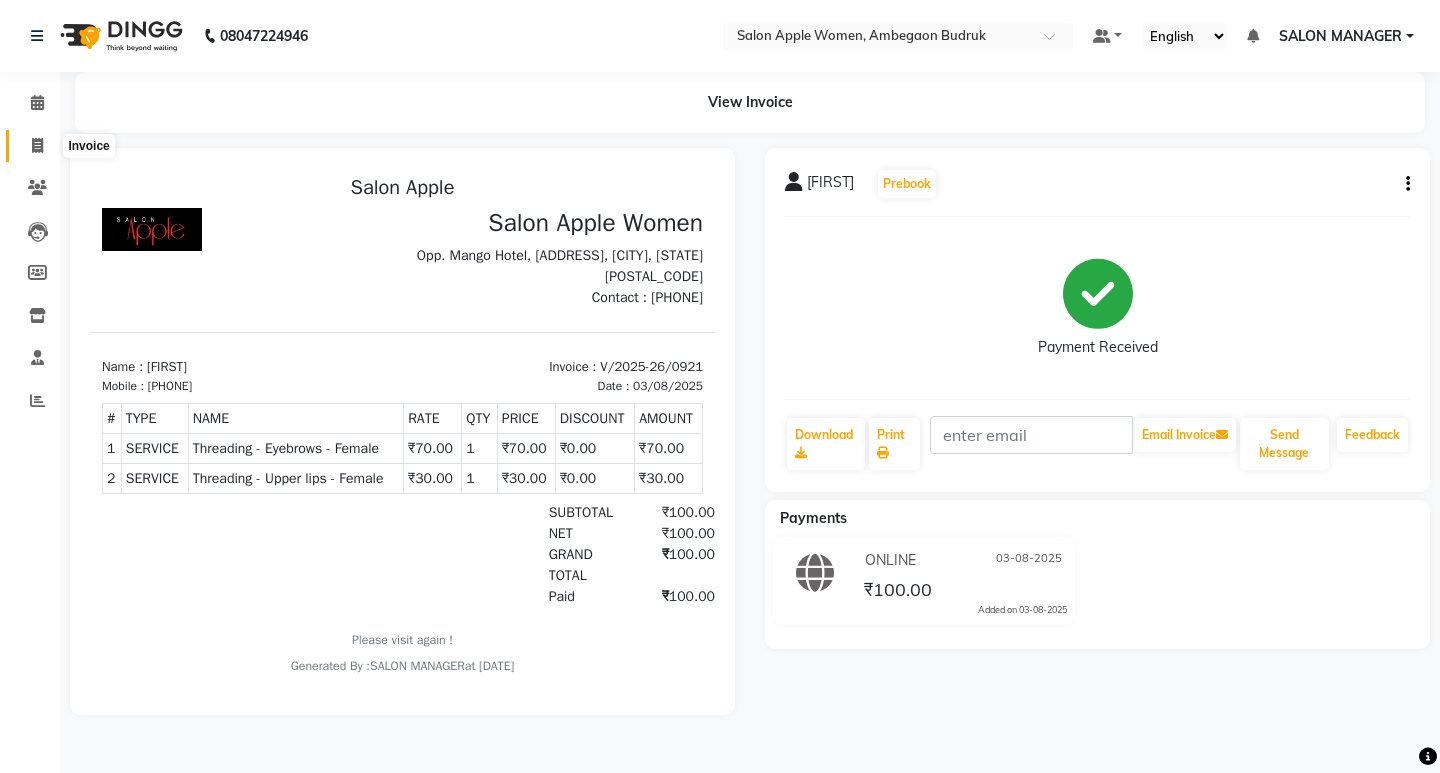 click 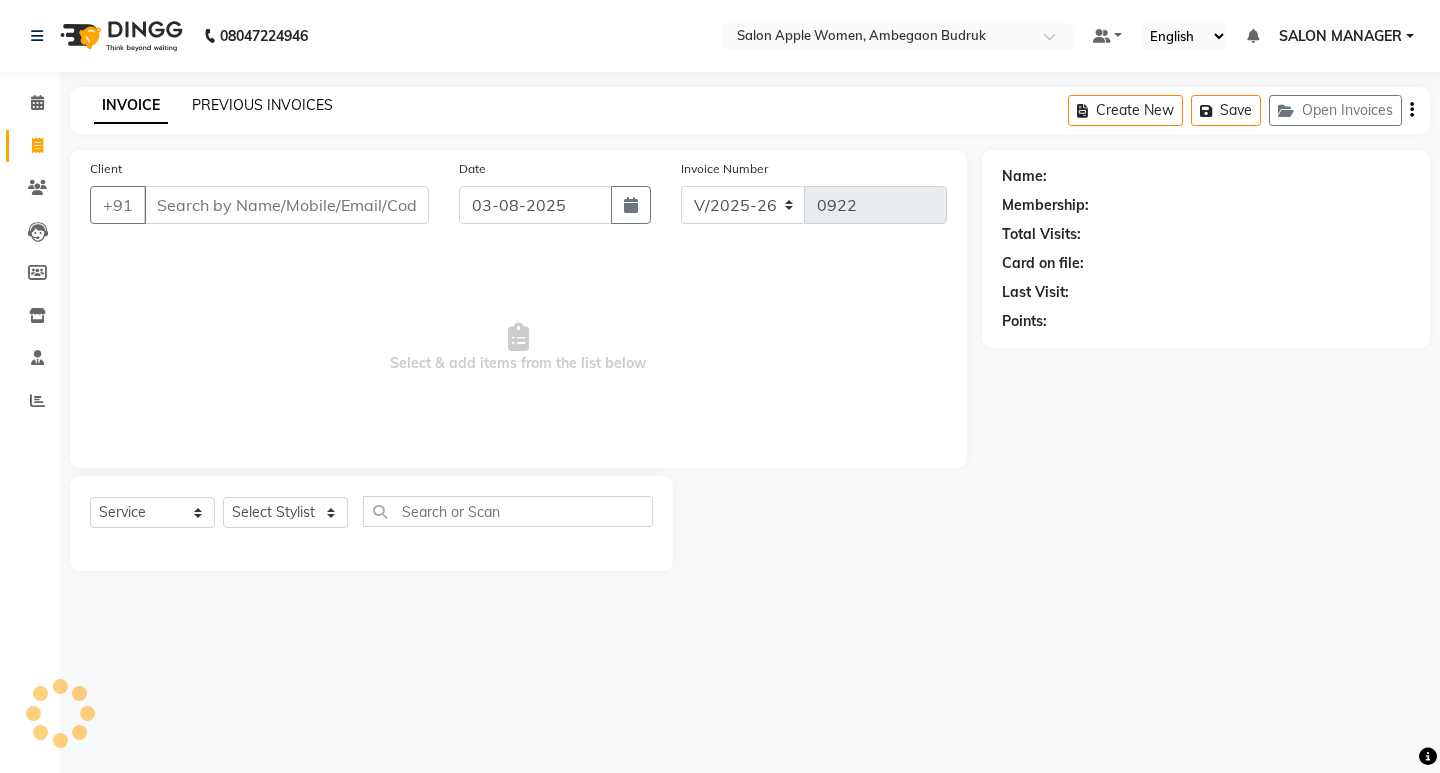 click on "PREVIOUS INVOICES" 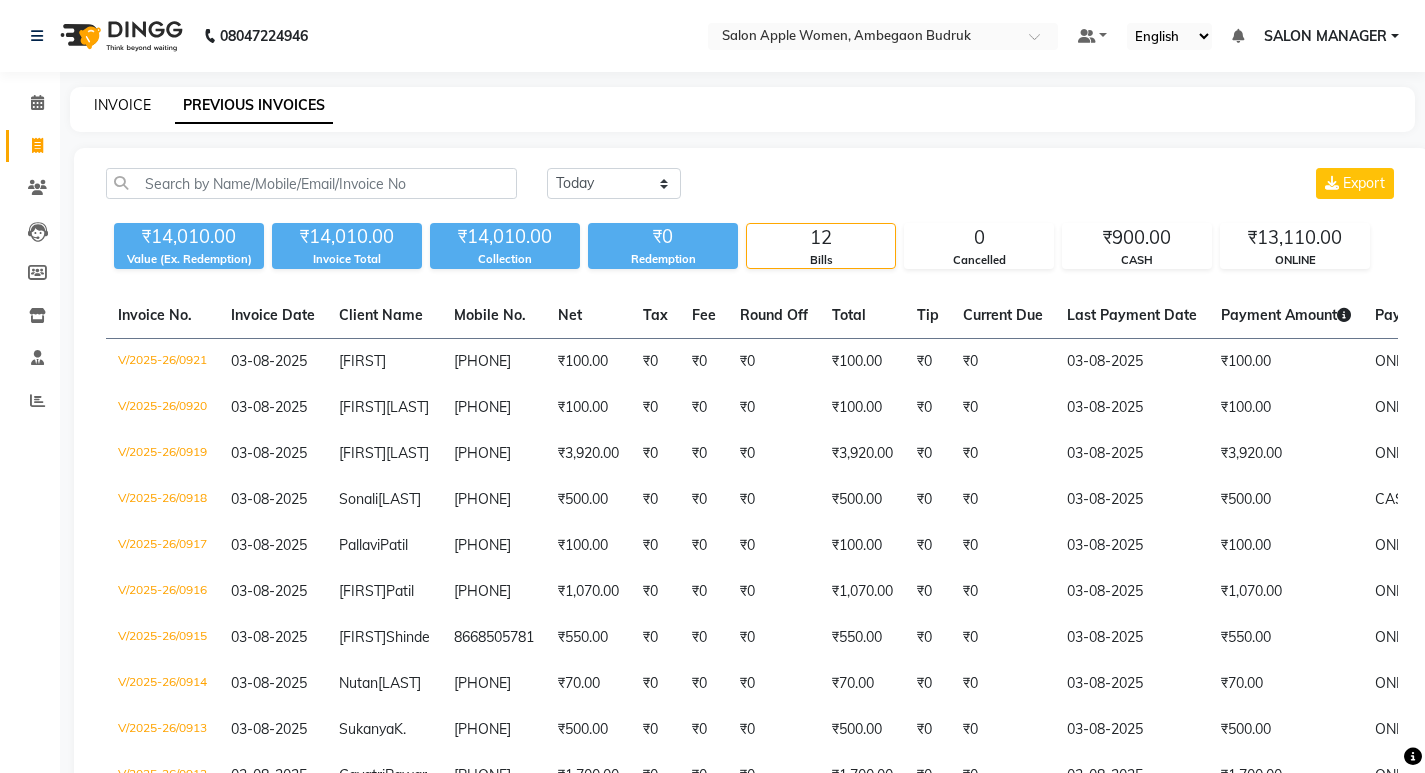 click on "INVOICE" 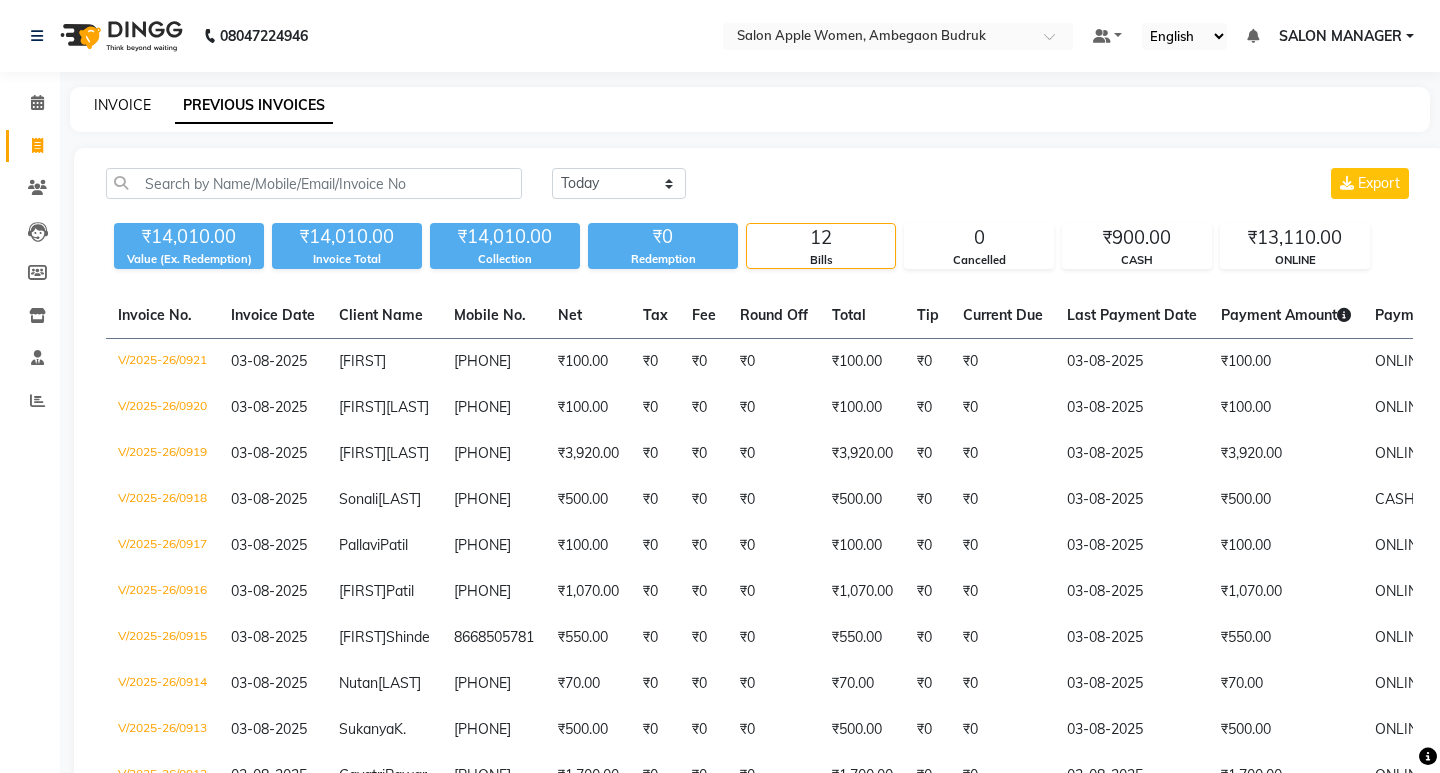 select on "6277" 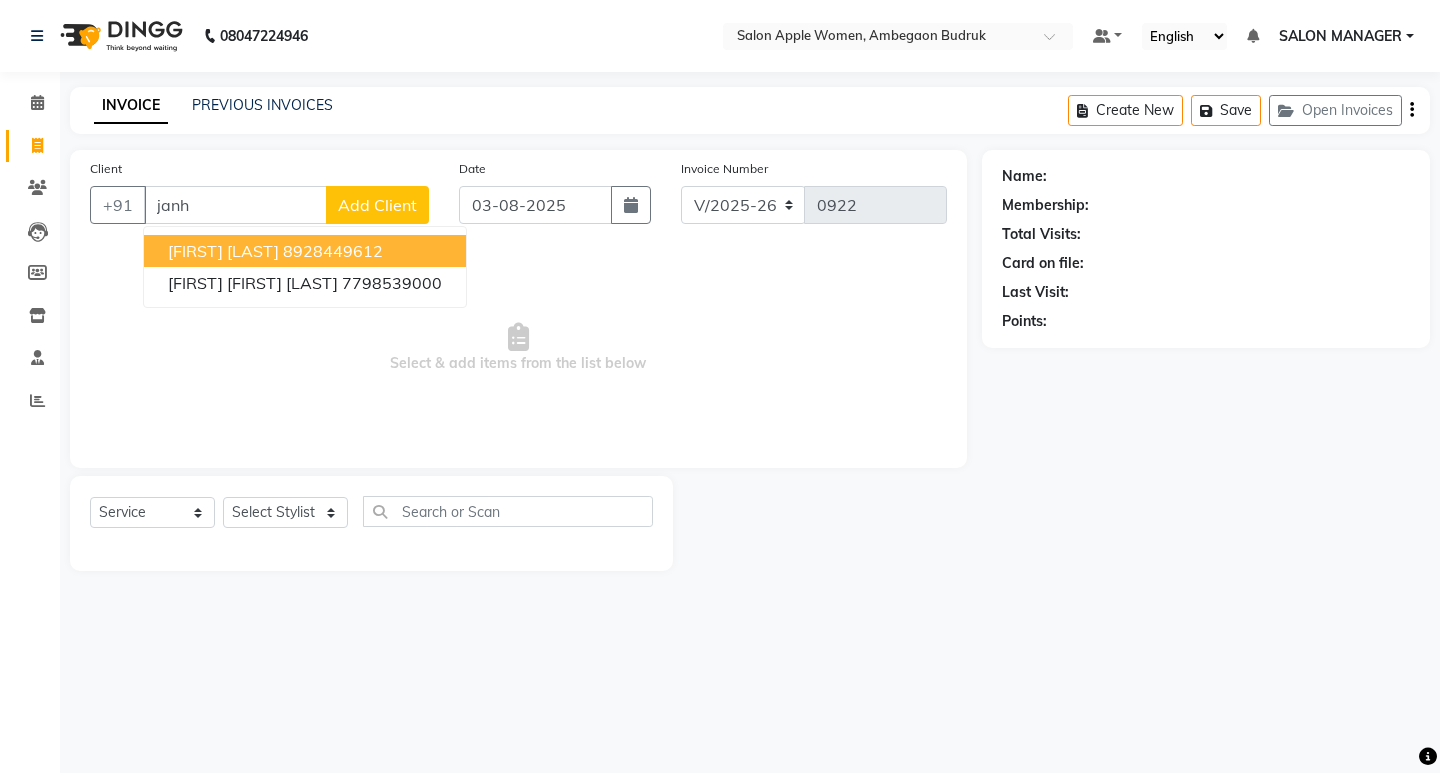 click on "[FIRST] [LAST]" at bounding box center [223, 251] 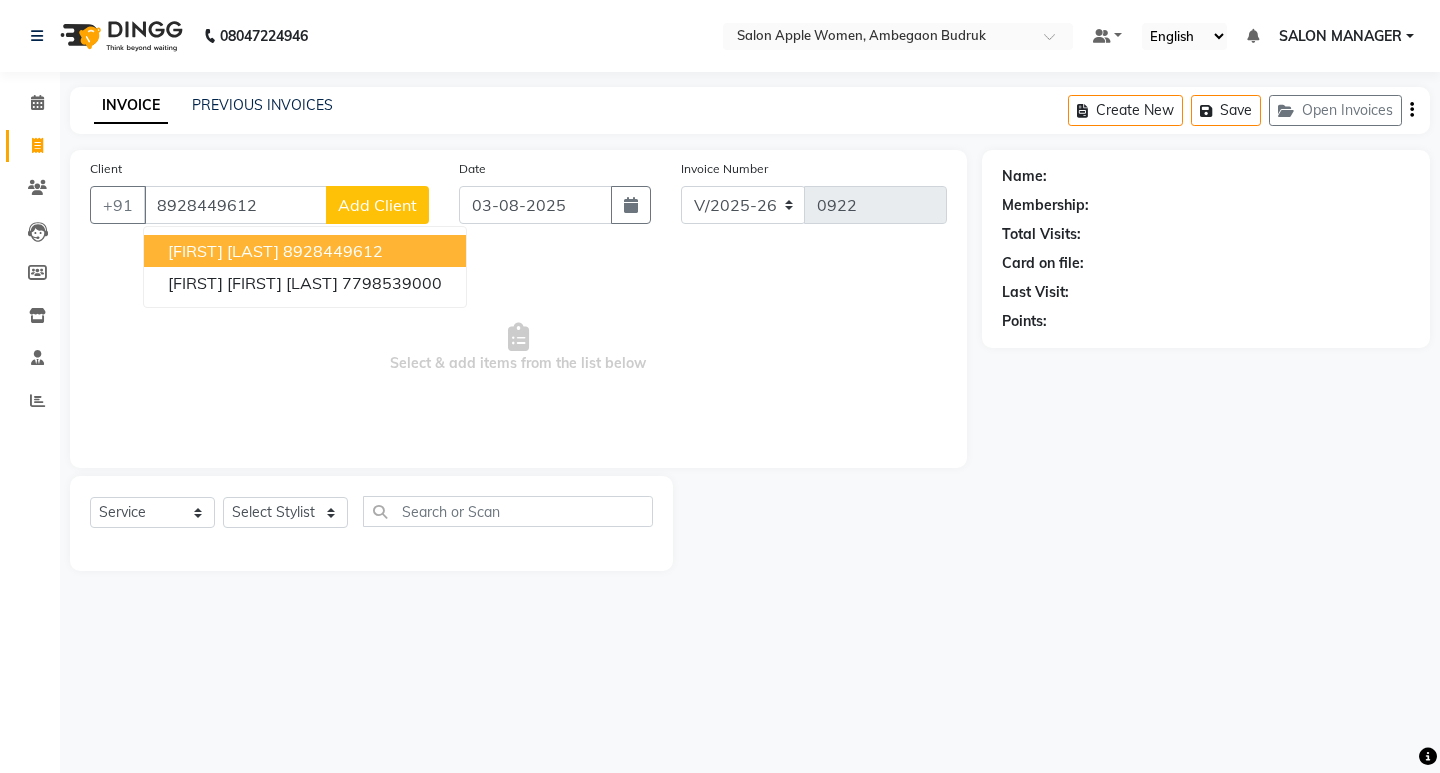 type on "8928449612" 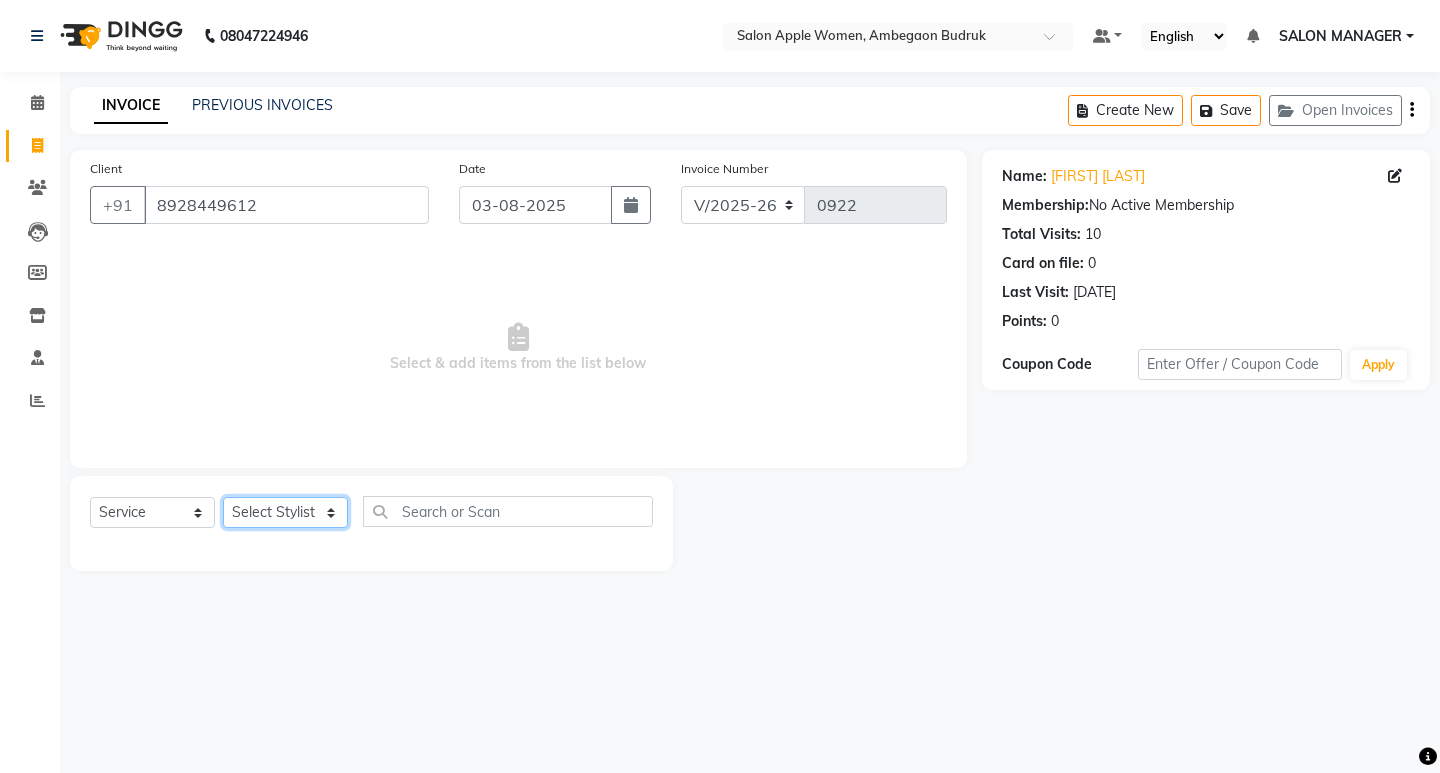 click on "Select Stylist [PERSON] [PERSON] Onwer [PERSON] Manager [PERSON] SALON MANAGER SALON MANAGER" 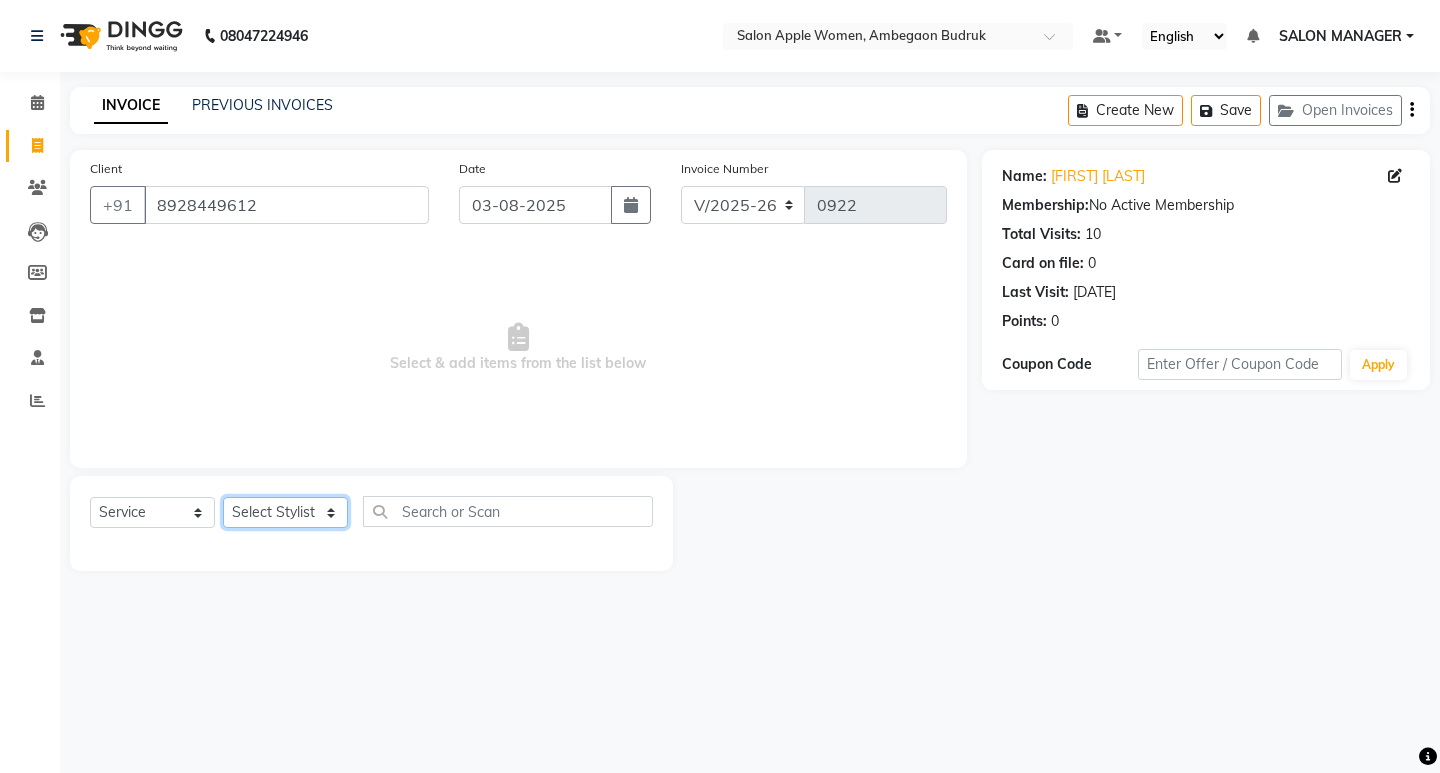 select on "58086" 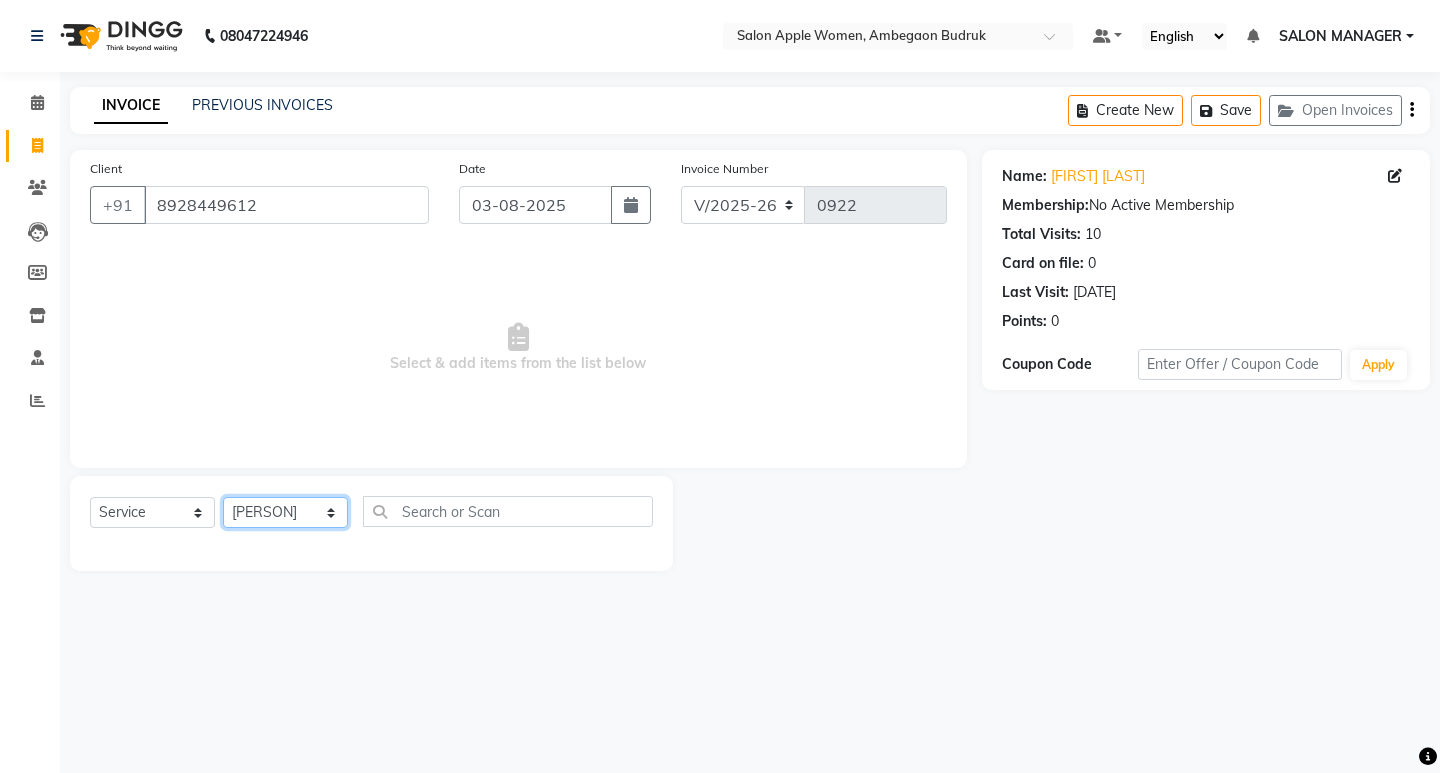 click on "Select Stylist [PERSON] [PERSON] Onwer [PERSON] Manager [PERSON] SALON MANAGER SALON MANAGER" 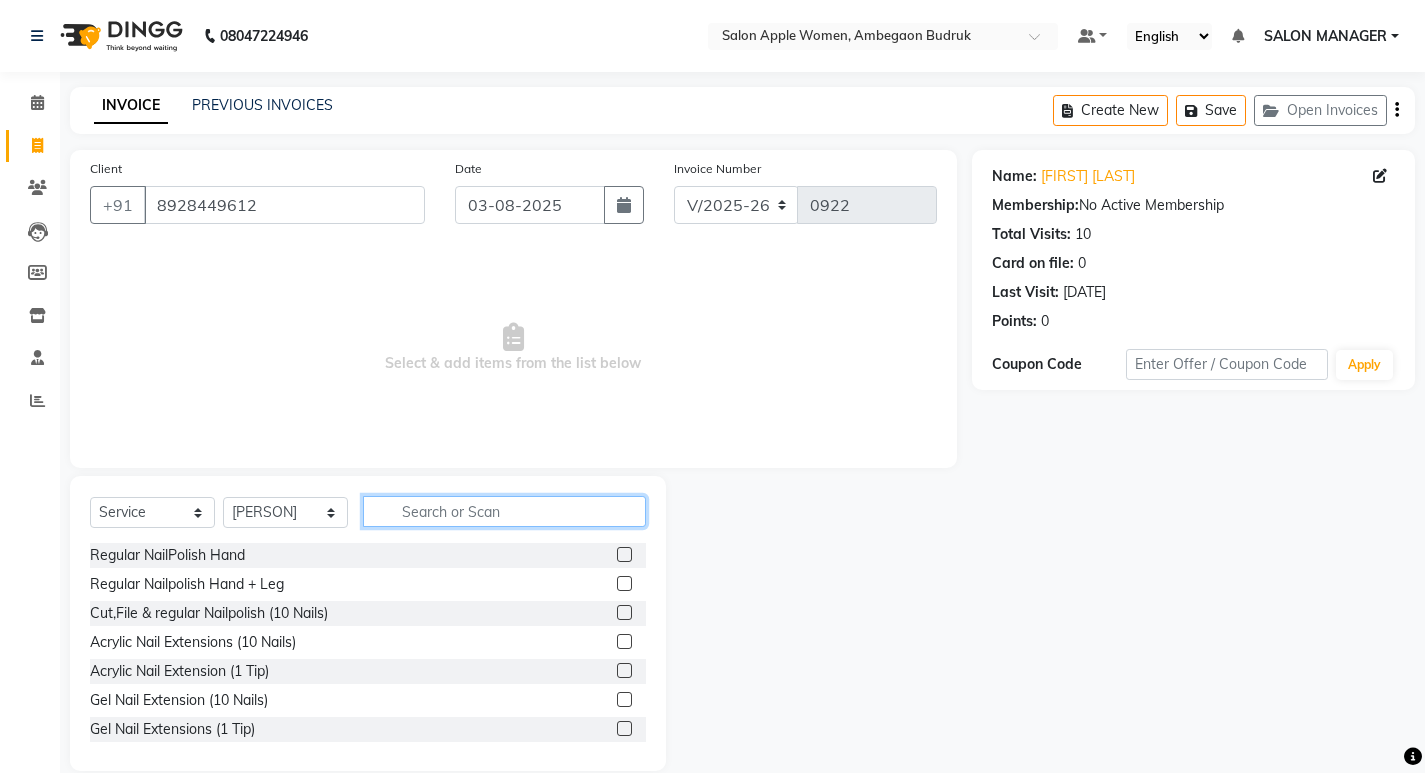click 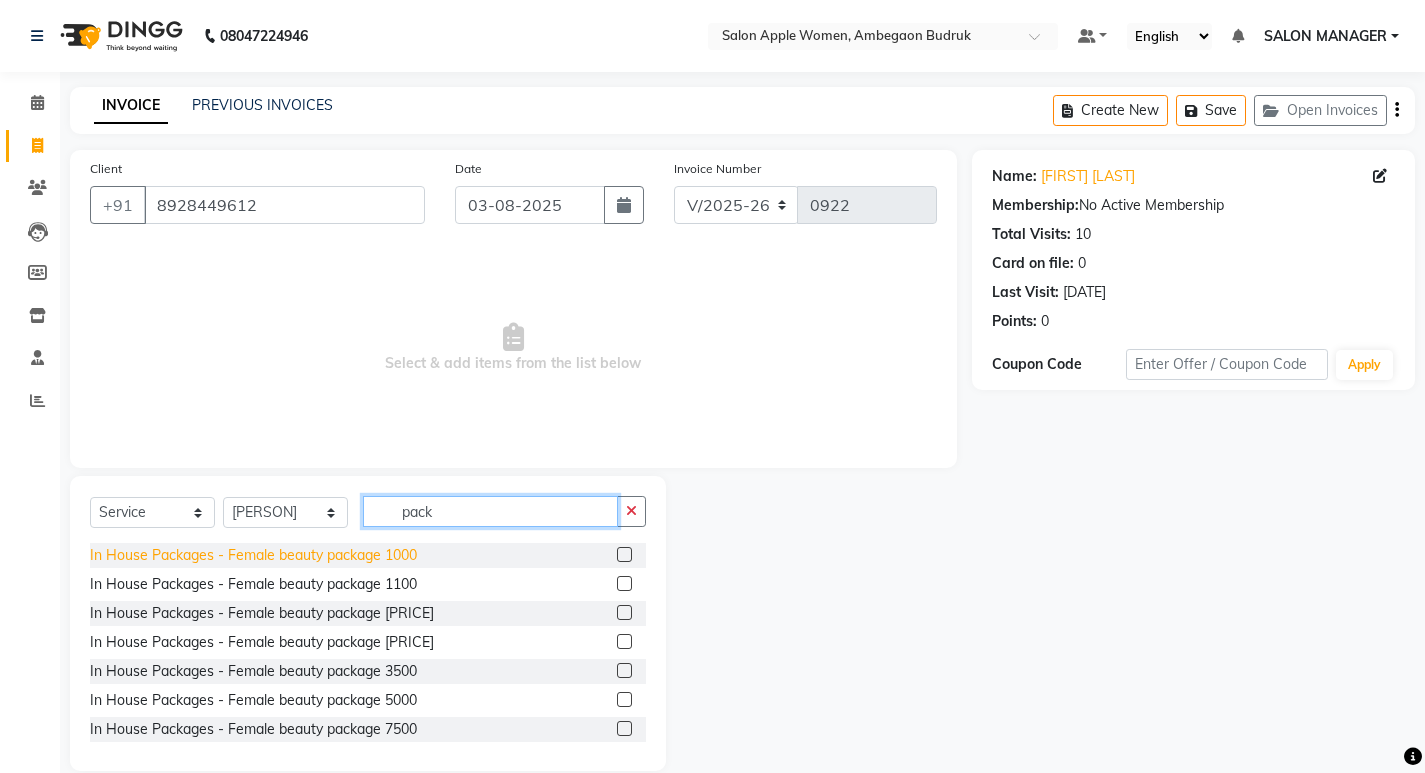 type on "pack" 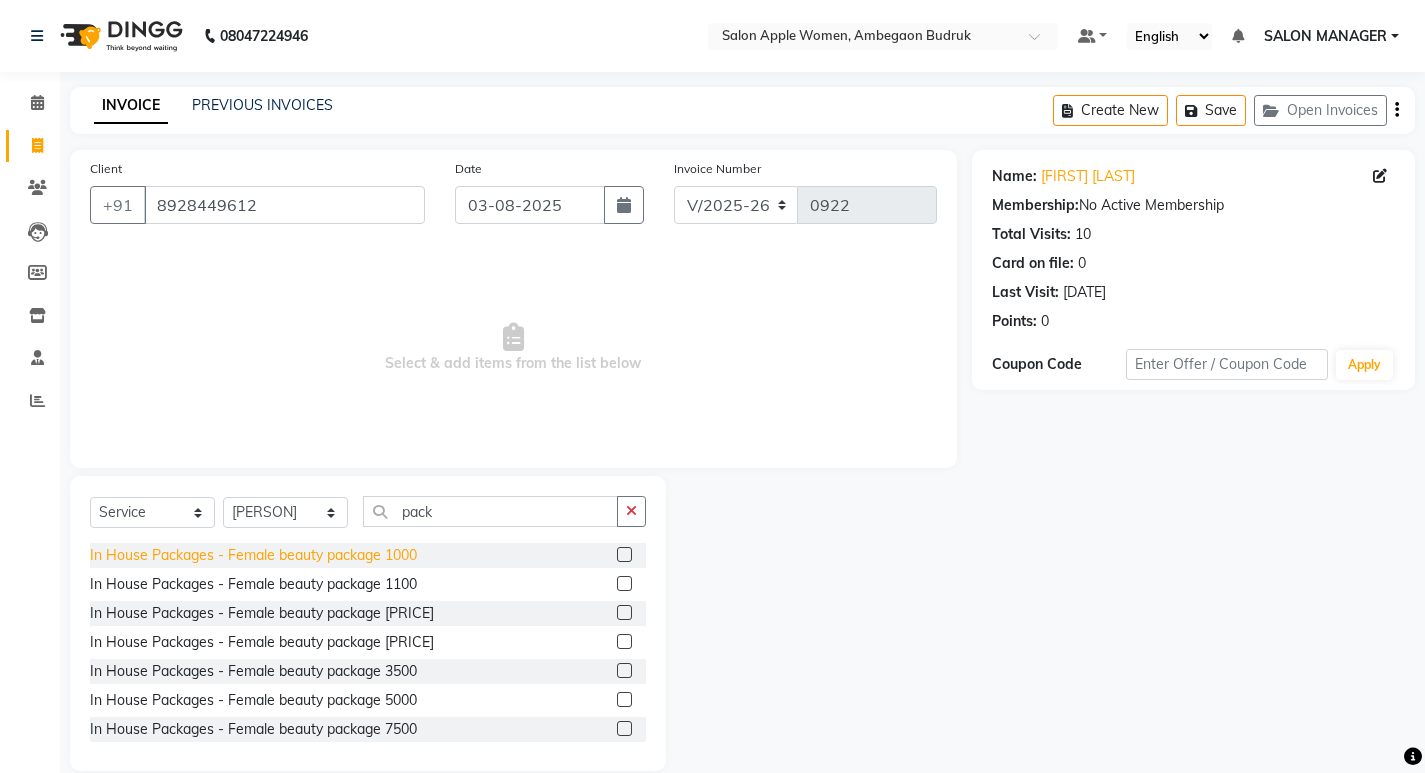 click on "In House Packages - Female beauty package 1000" 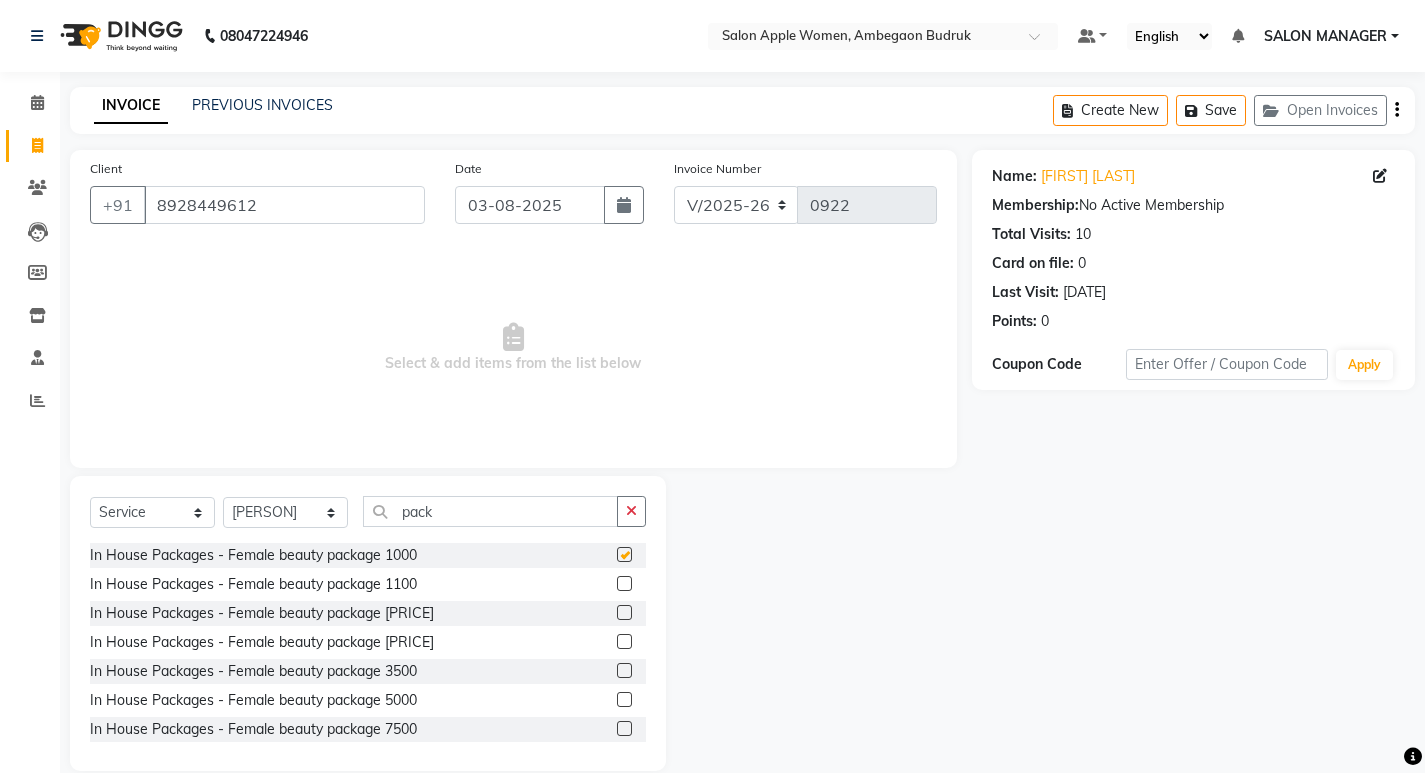 checkbox on "false" 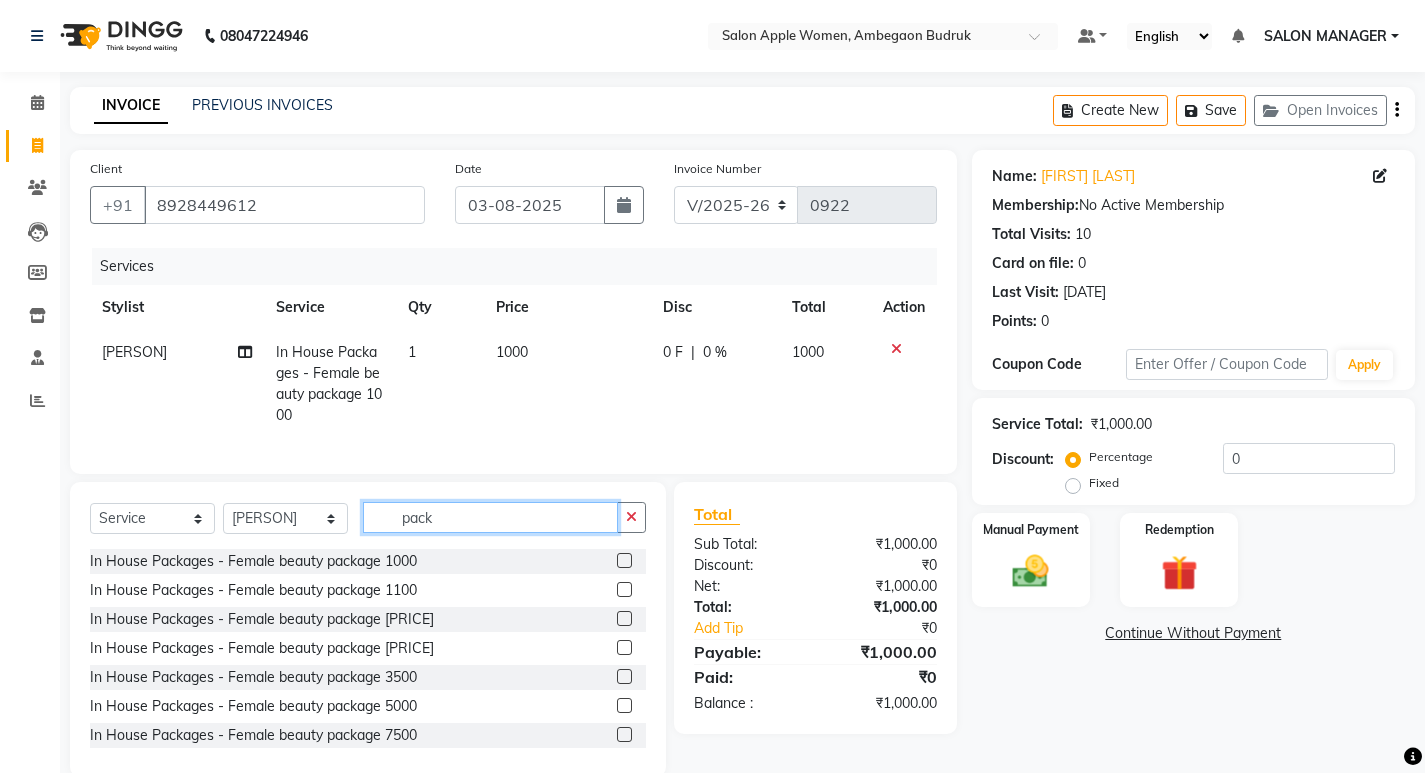 drag, startPoint x: 466, startPoint y: 534, endPoint x: 363, endPoint y: 536, distance: 103.01942 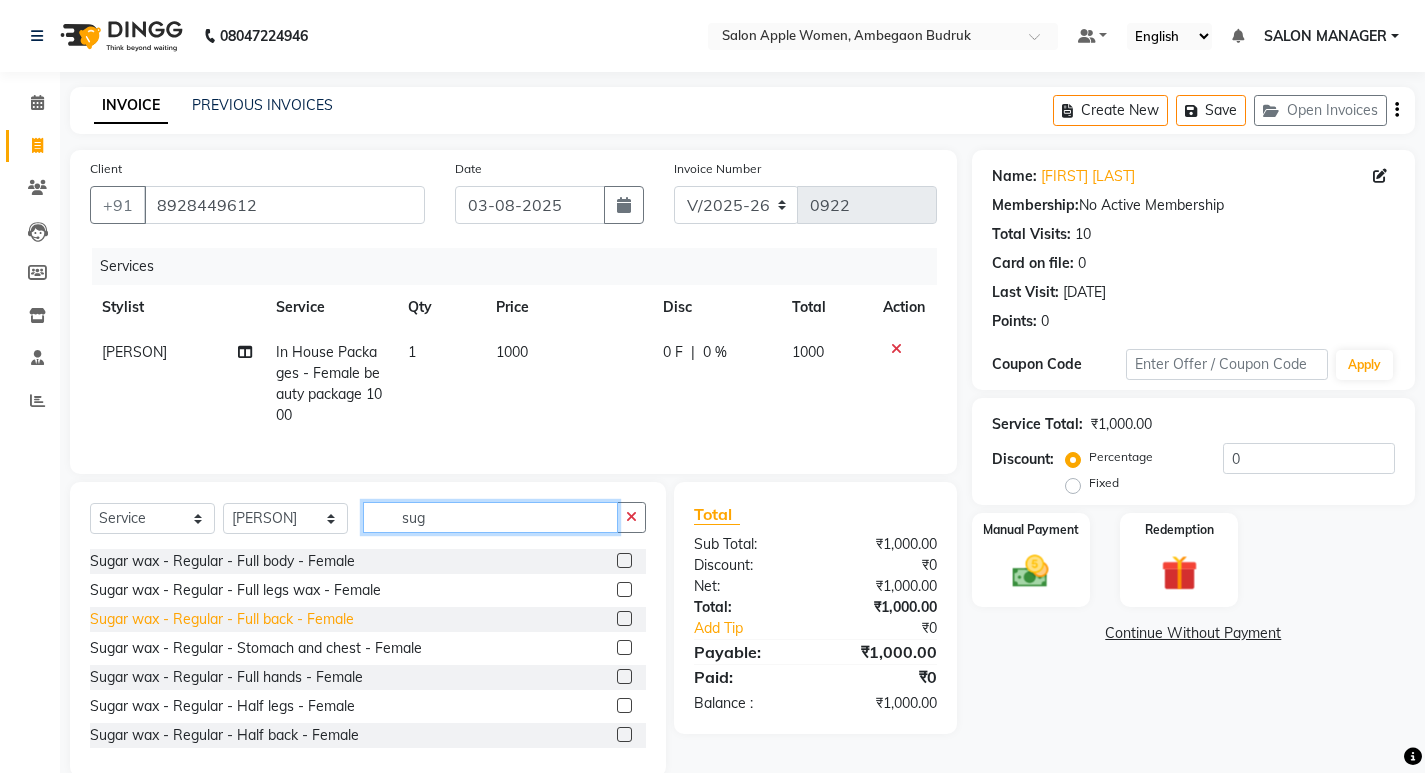 type on "sug" 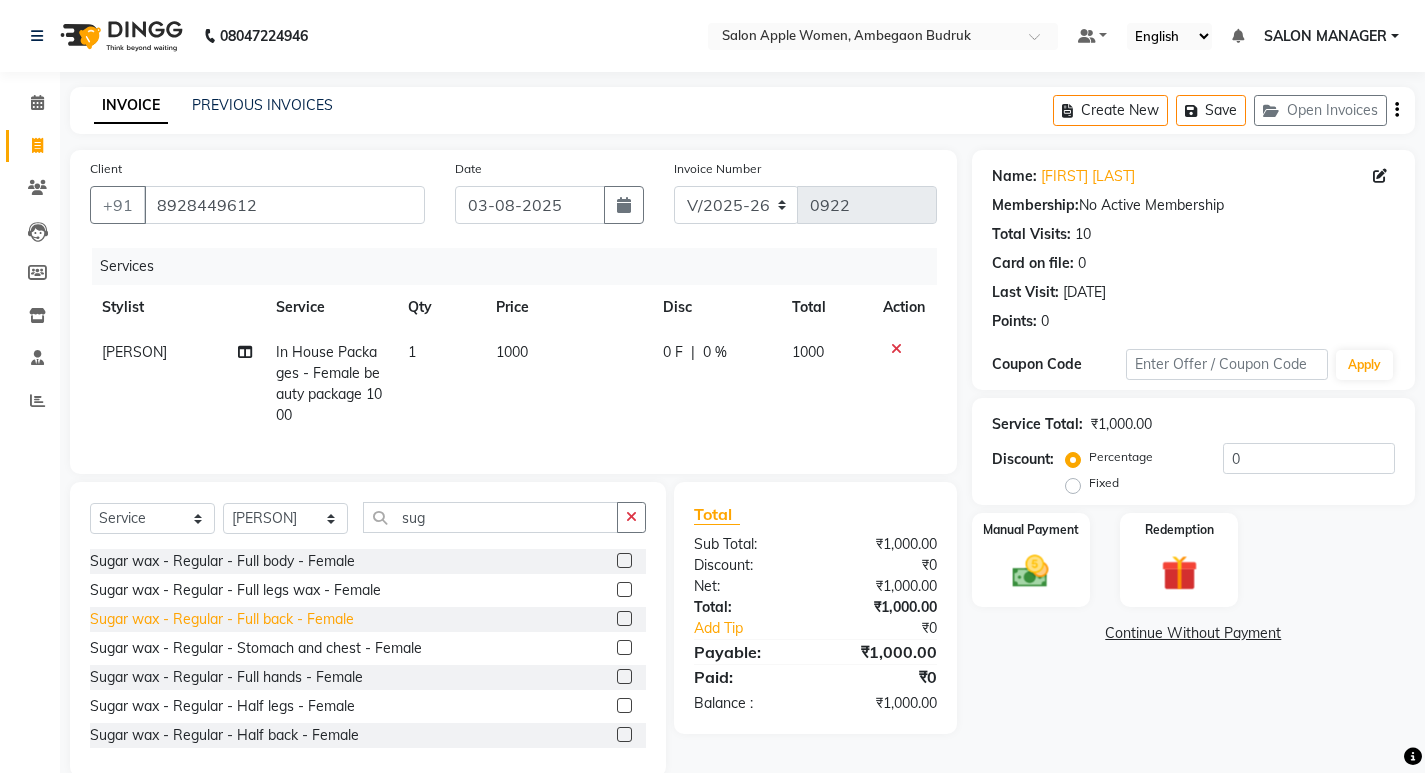 click on "Sugar wax - Regular - Full back - Female" 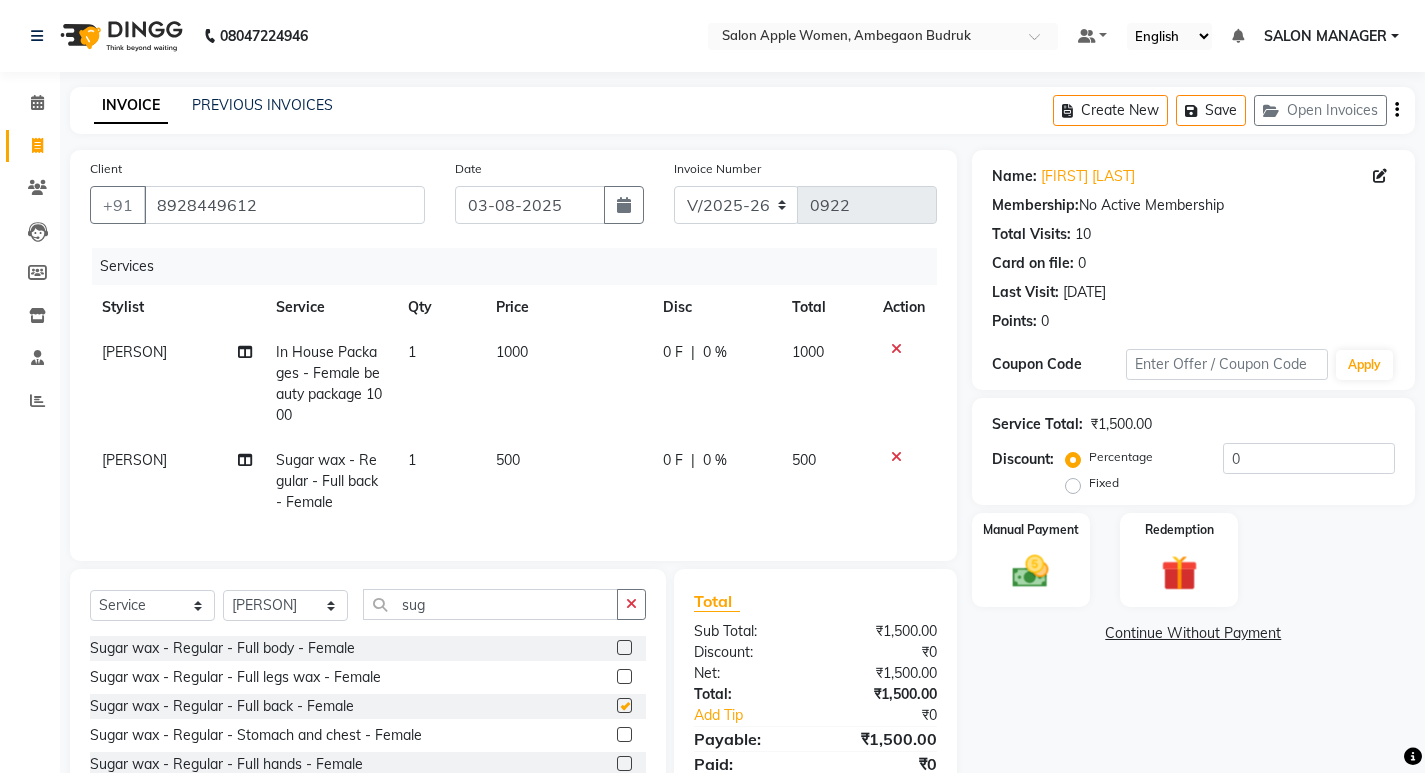 checkbox on "false" 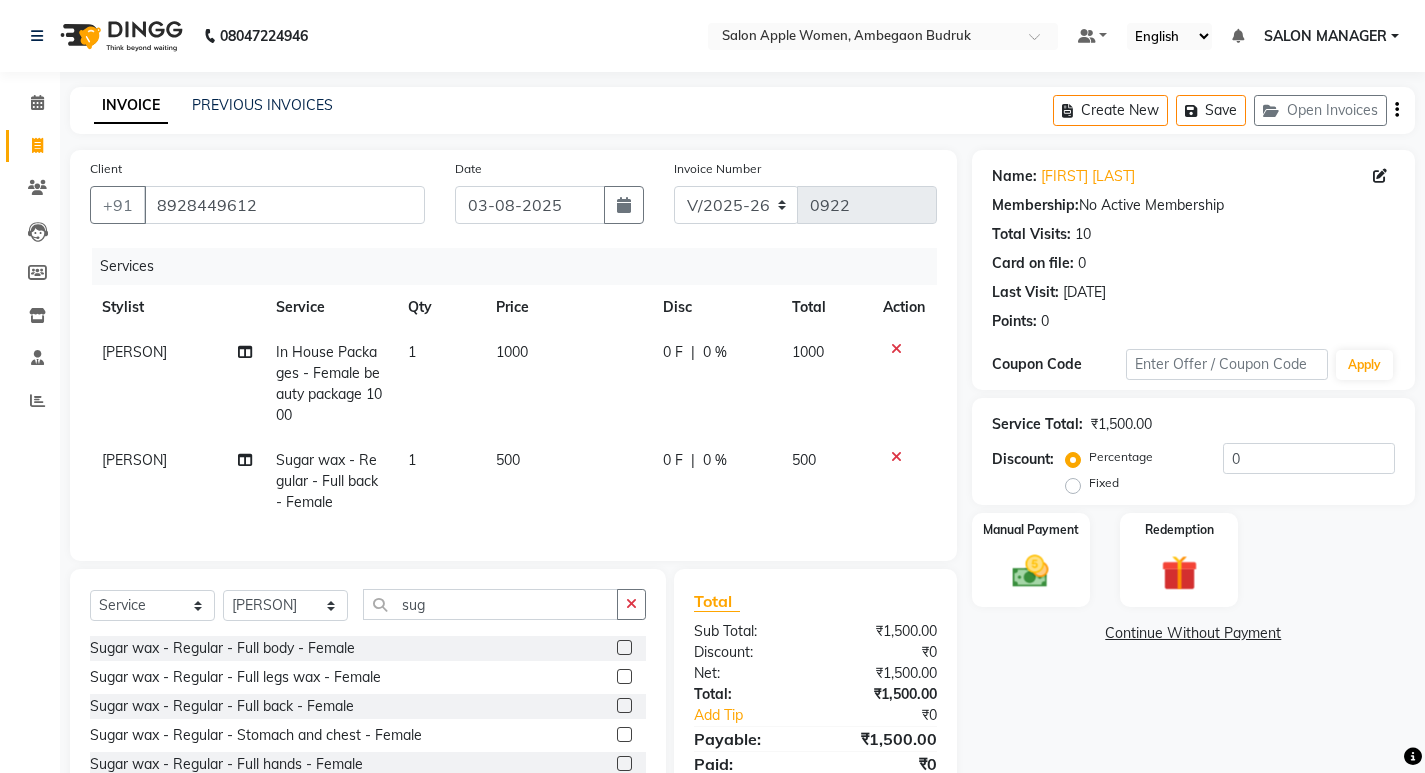 scroll, scrollTop: 136, scrollLeft: 0, axis: vertical 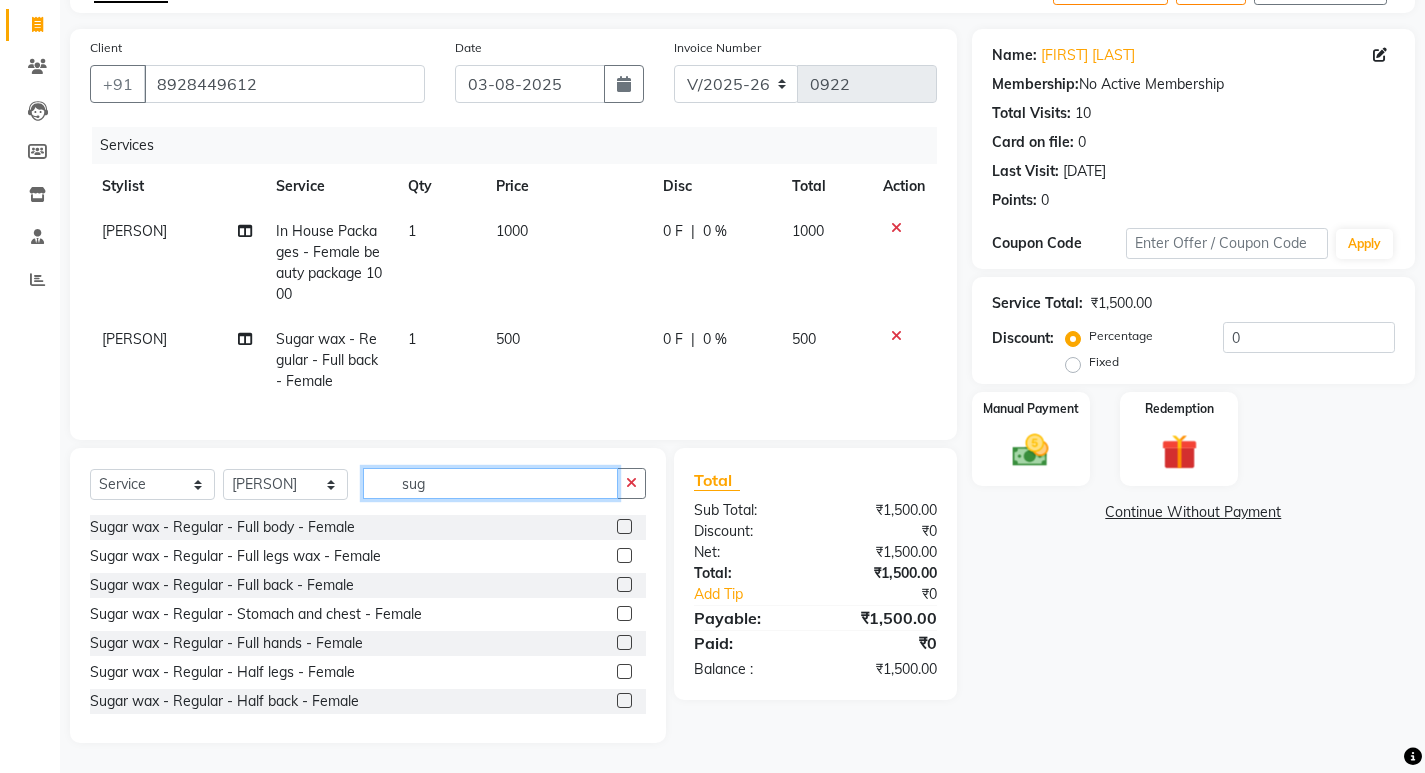 drag, startPoint x: 437, startPoint y: 488, endPoint x: 377, endPoint y: 486, distance: 60.033325 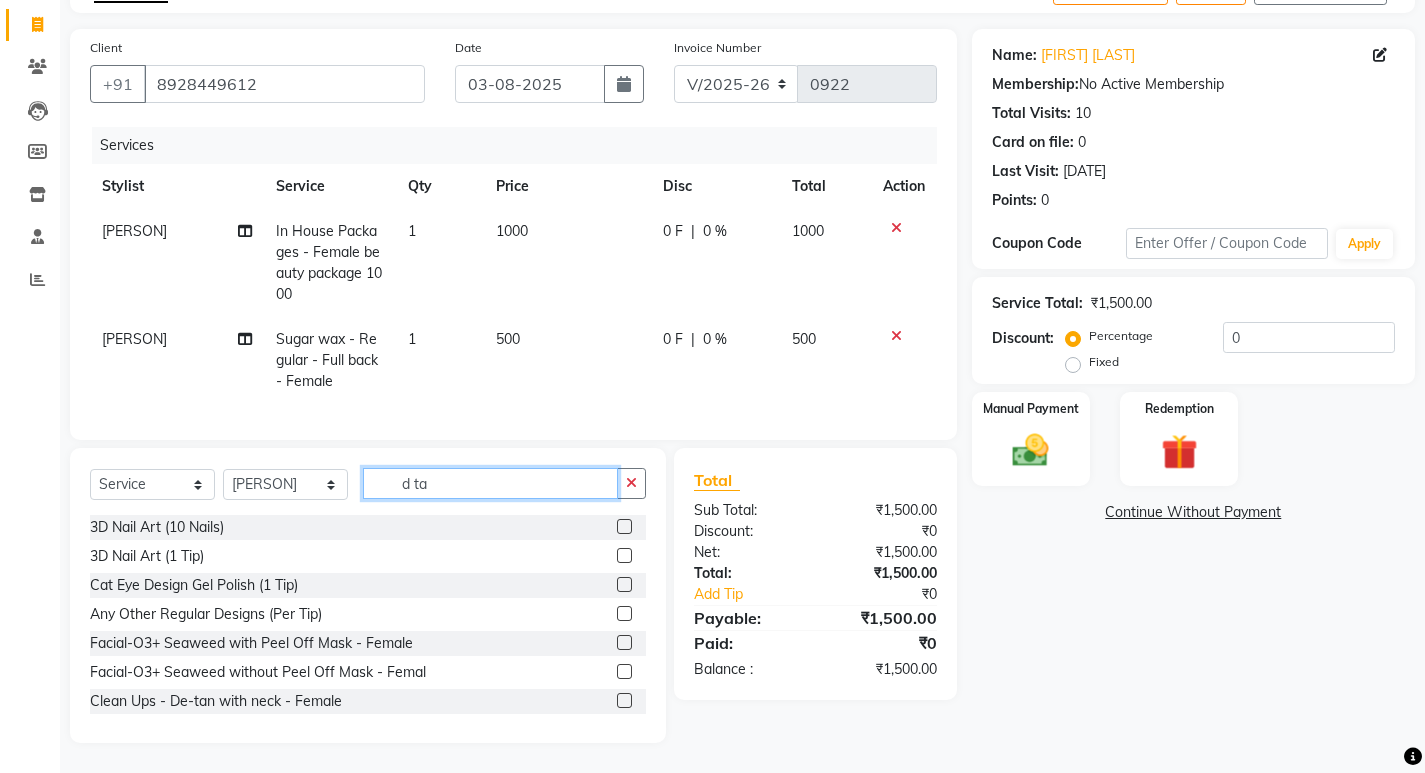 scroll, scrollTop: 93, scrollLeft: 0, axis: vertical 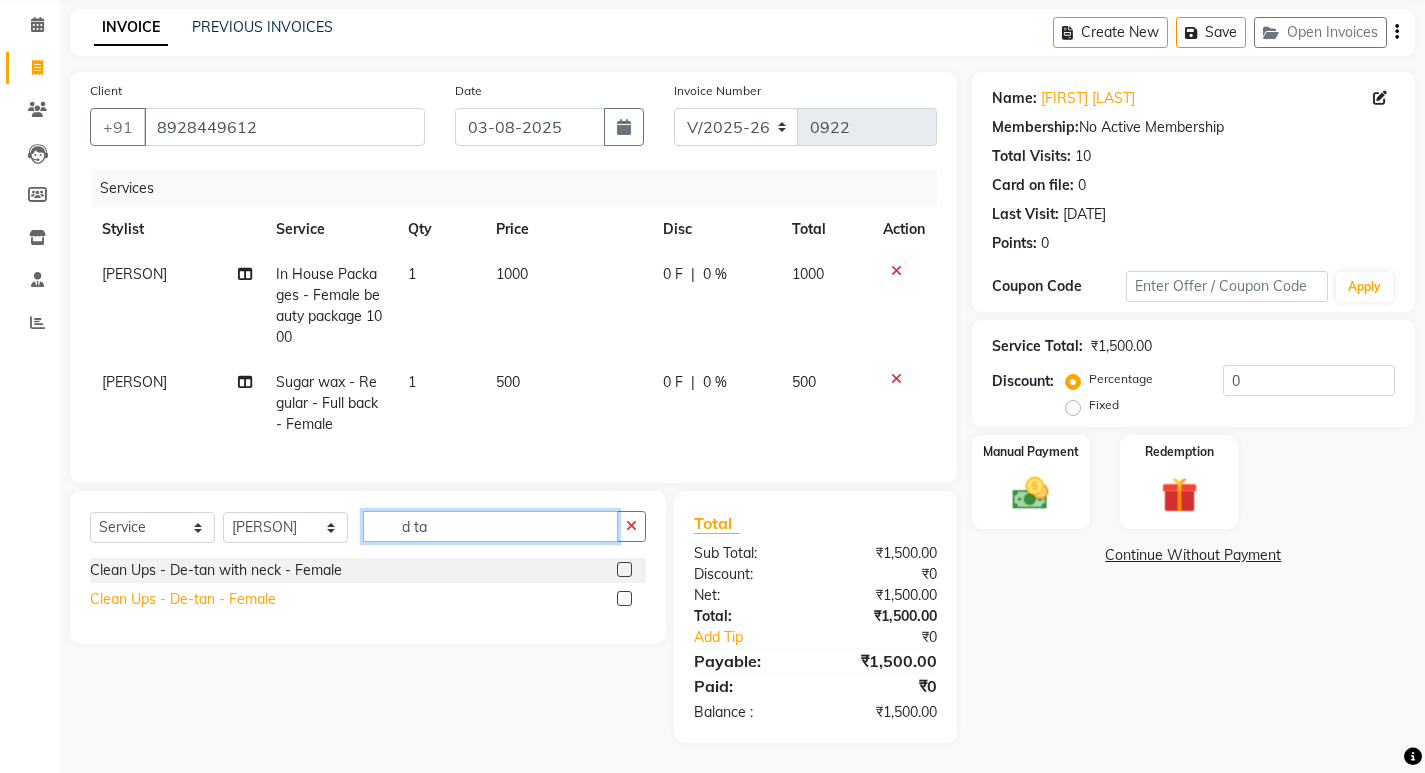 type on "d ta" 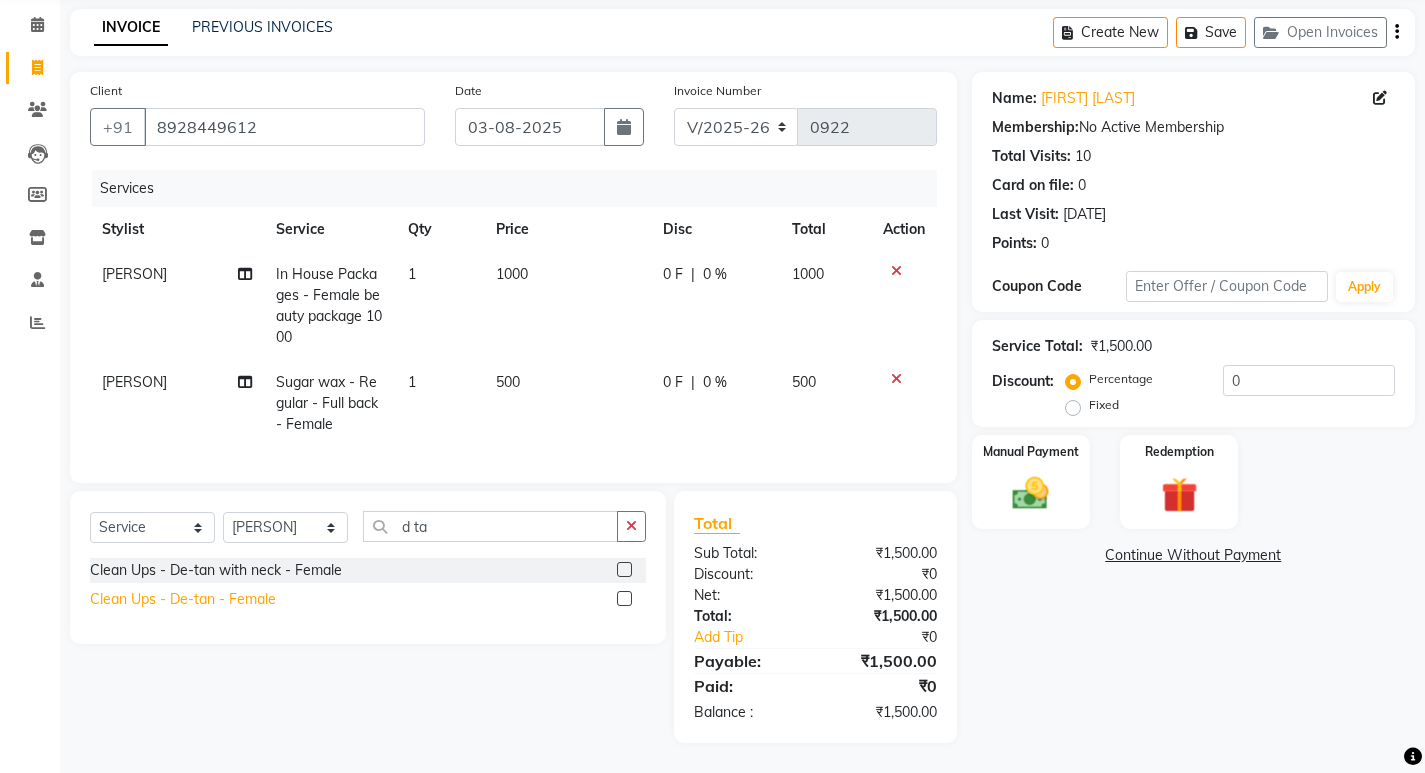 click on "Clean Ups - De-tan - Female" 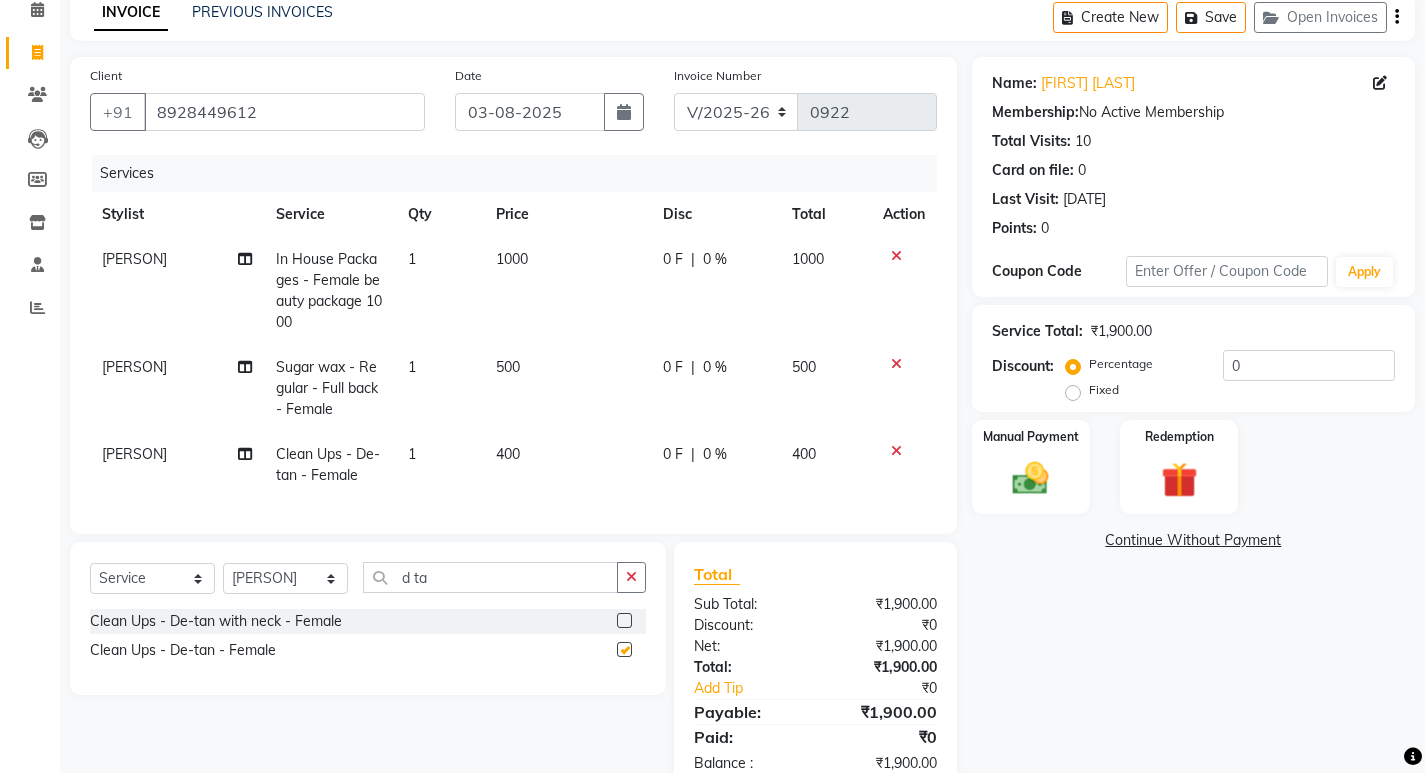 checkbox on "false" 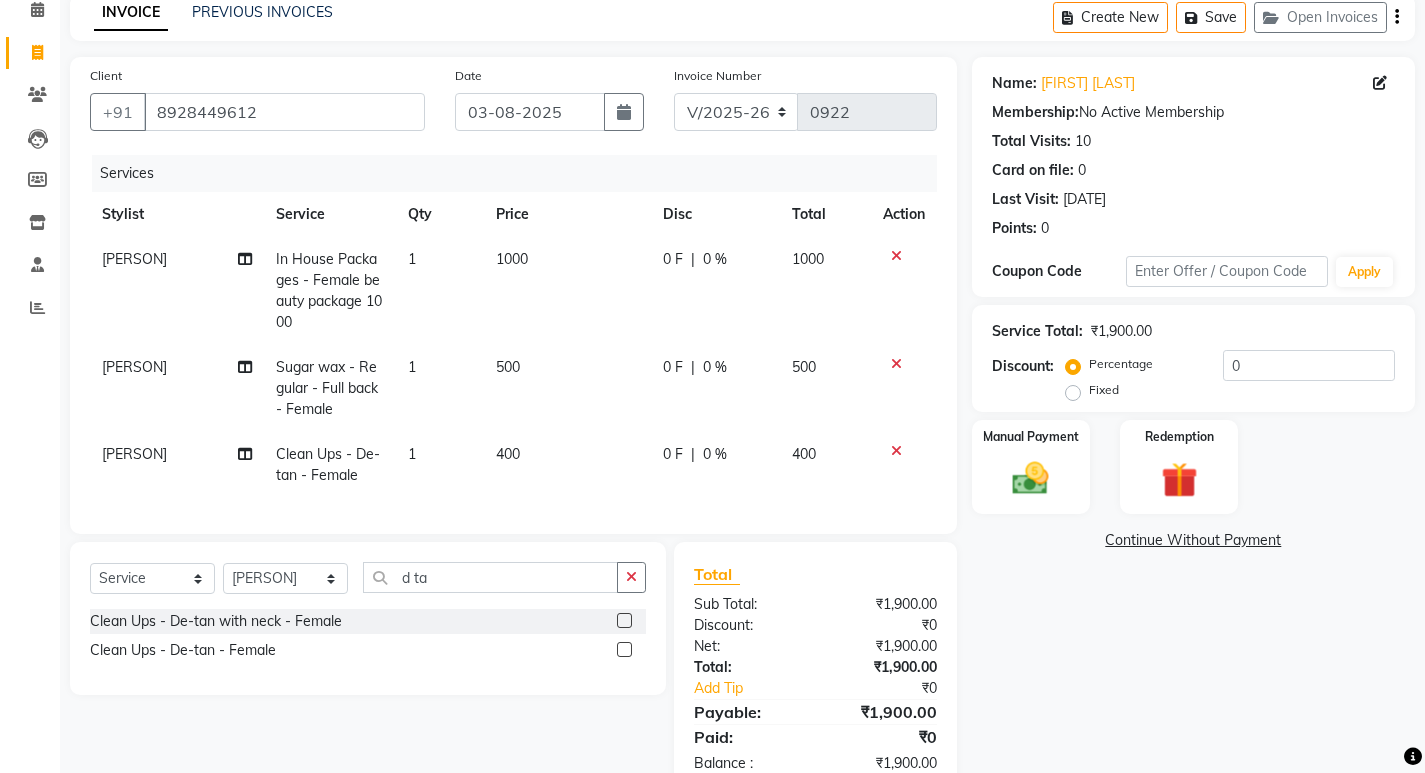 scroll, scrollTop: 159, scrollLeft: 0, axis: vertical 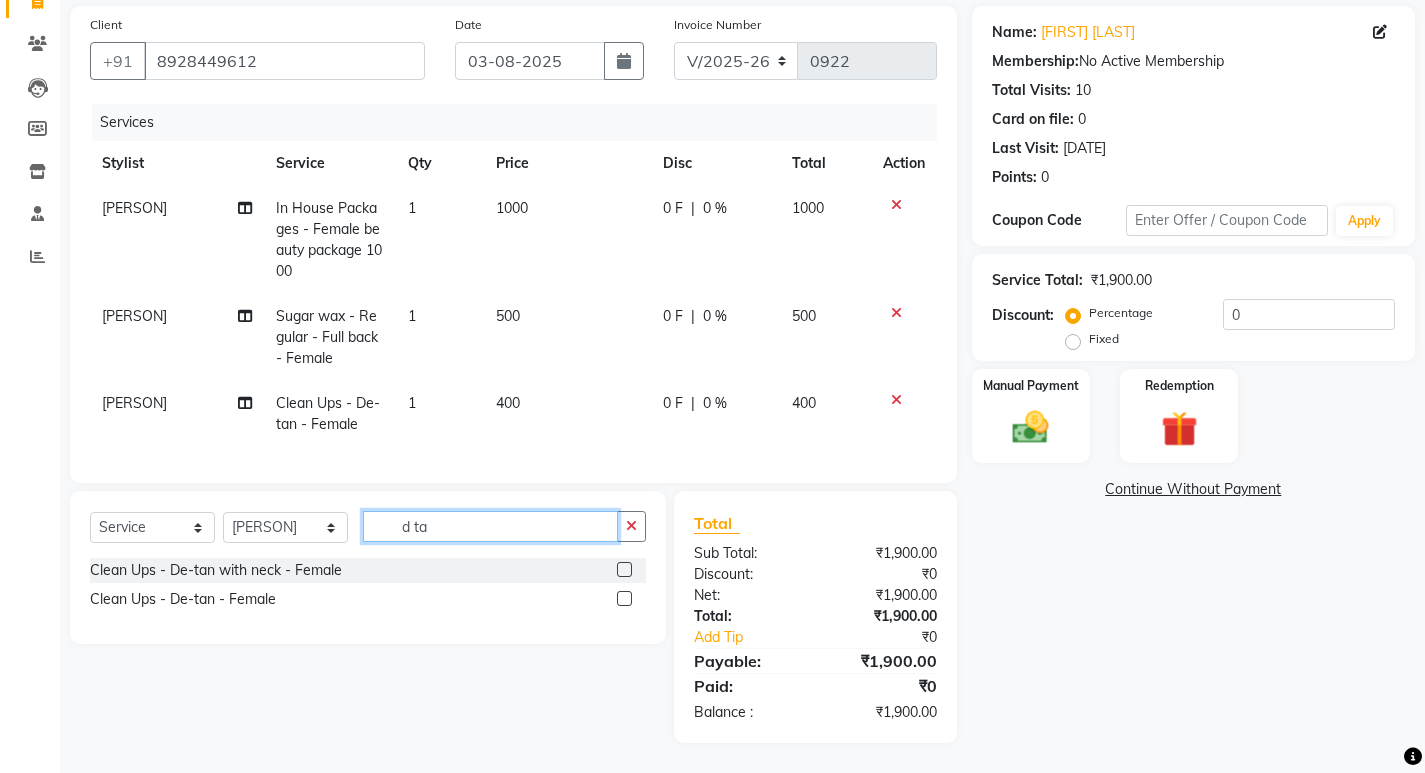 drag, startPoint x: 443, startPoint y: 520, endPoint x: 376, endPoint y: 523, distance: 67.06713 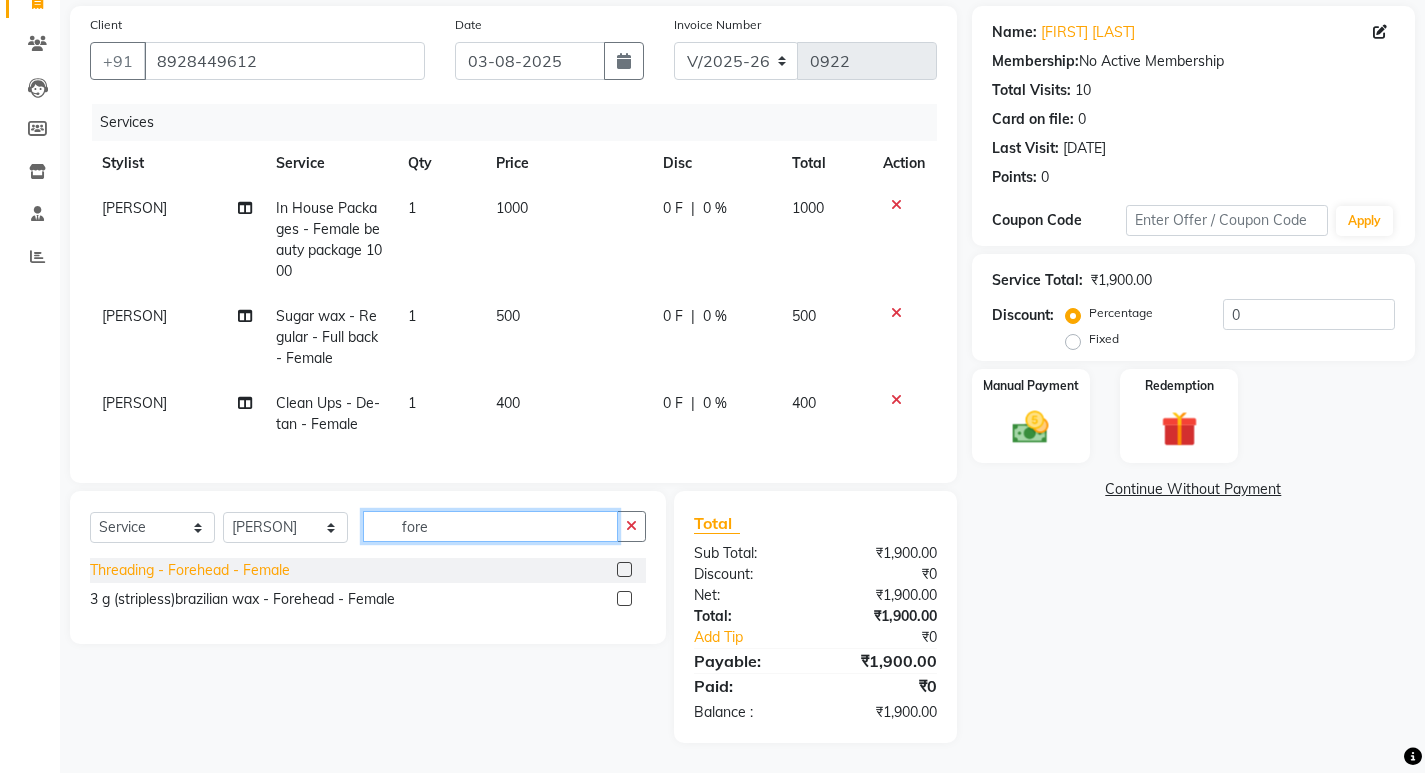 type on "fore" 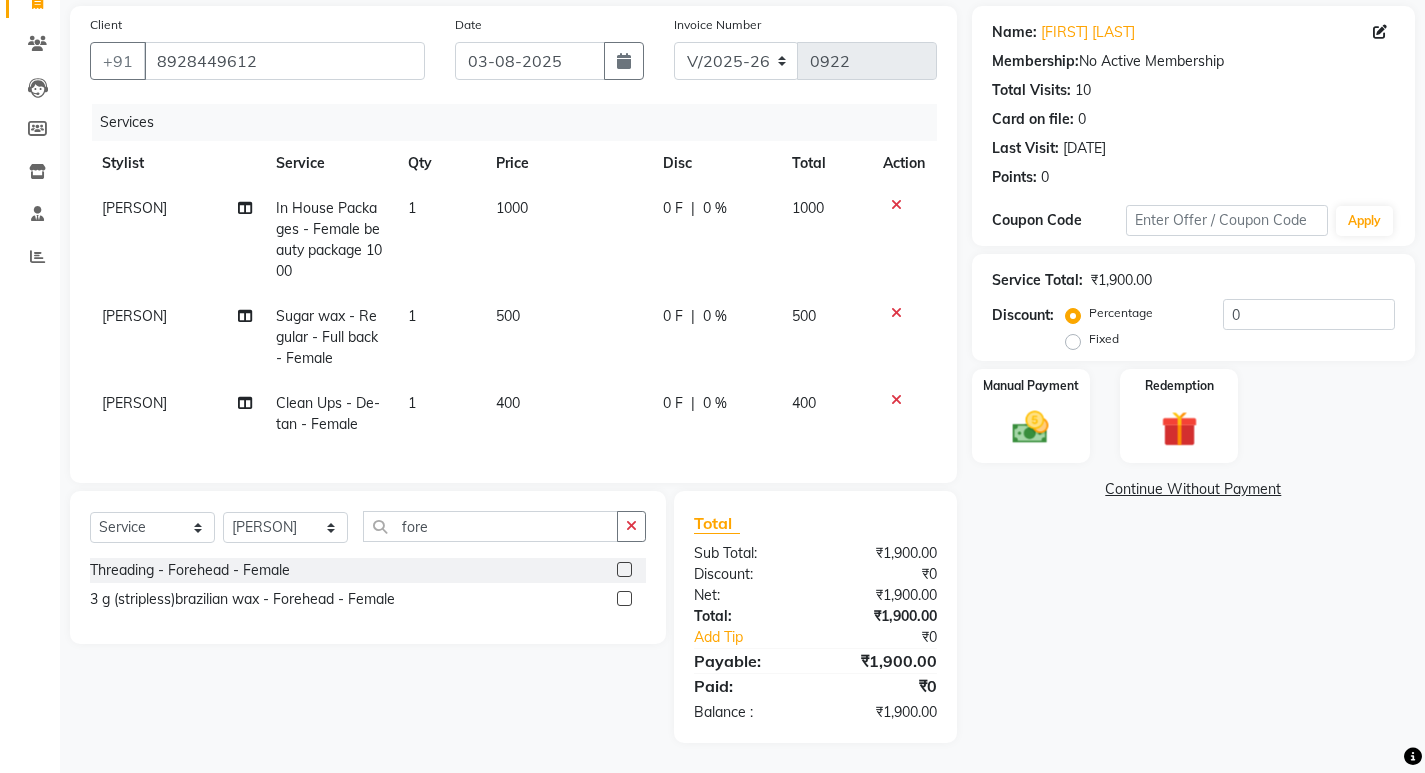 click on "Threading - Forehead - Female" 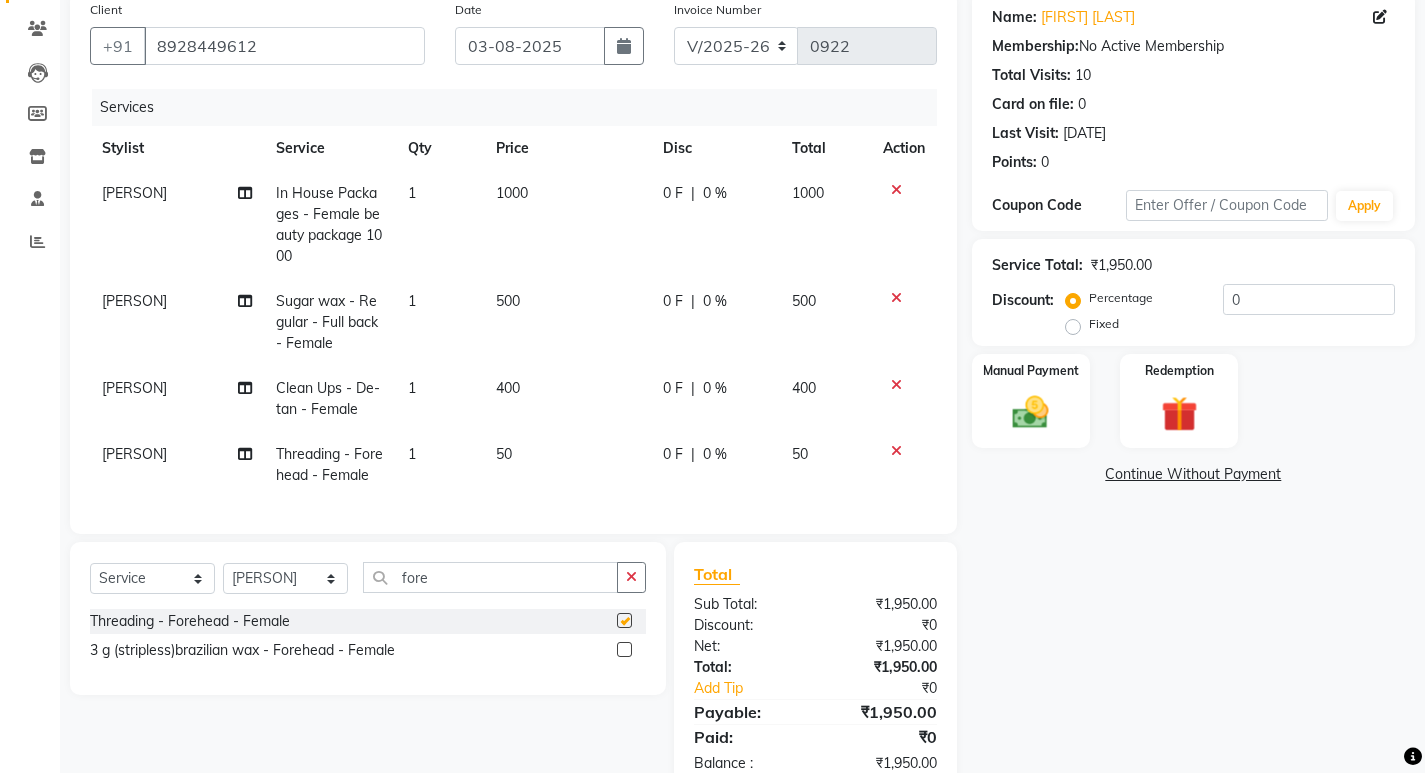 checkbox on "false" 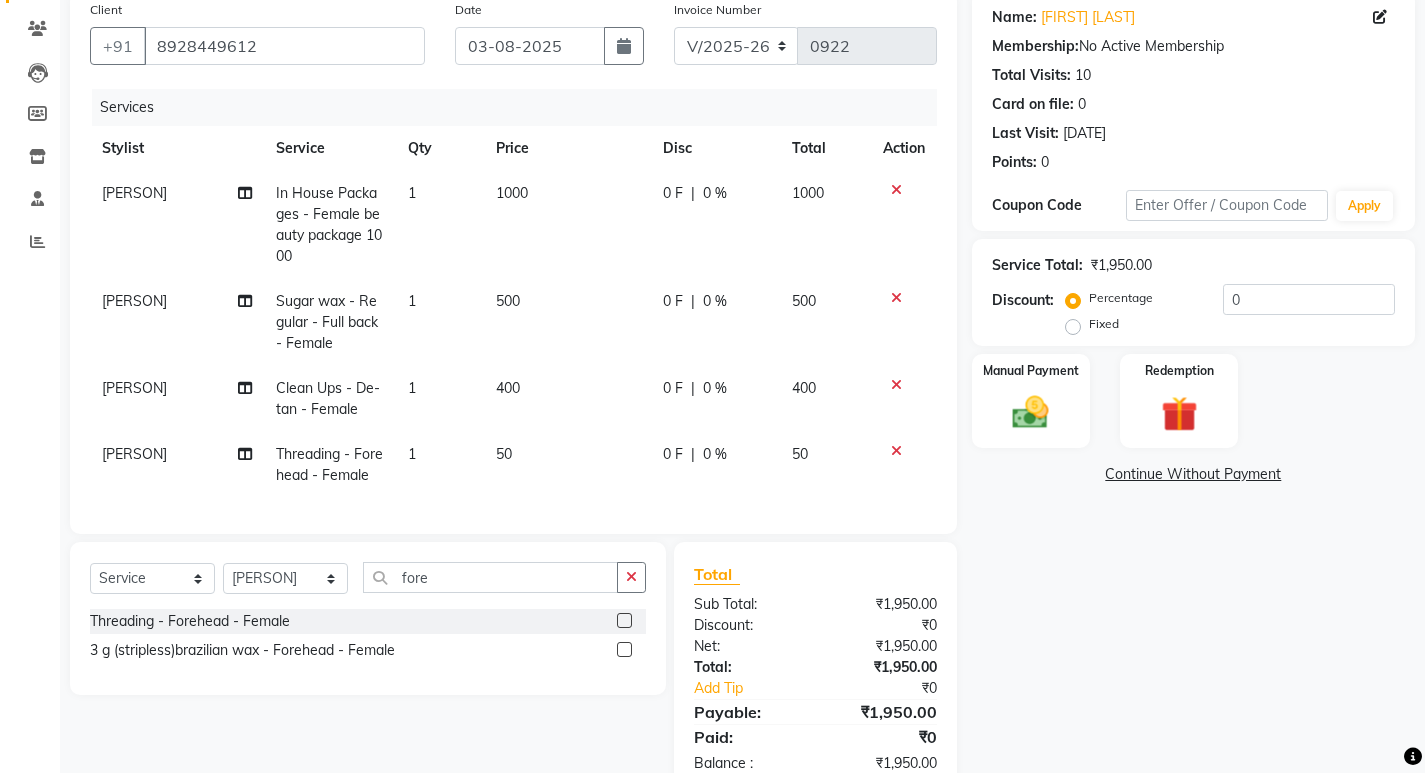 scroll, scrollTop: 225, scrollLeft: 0, axis: vertical 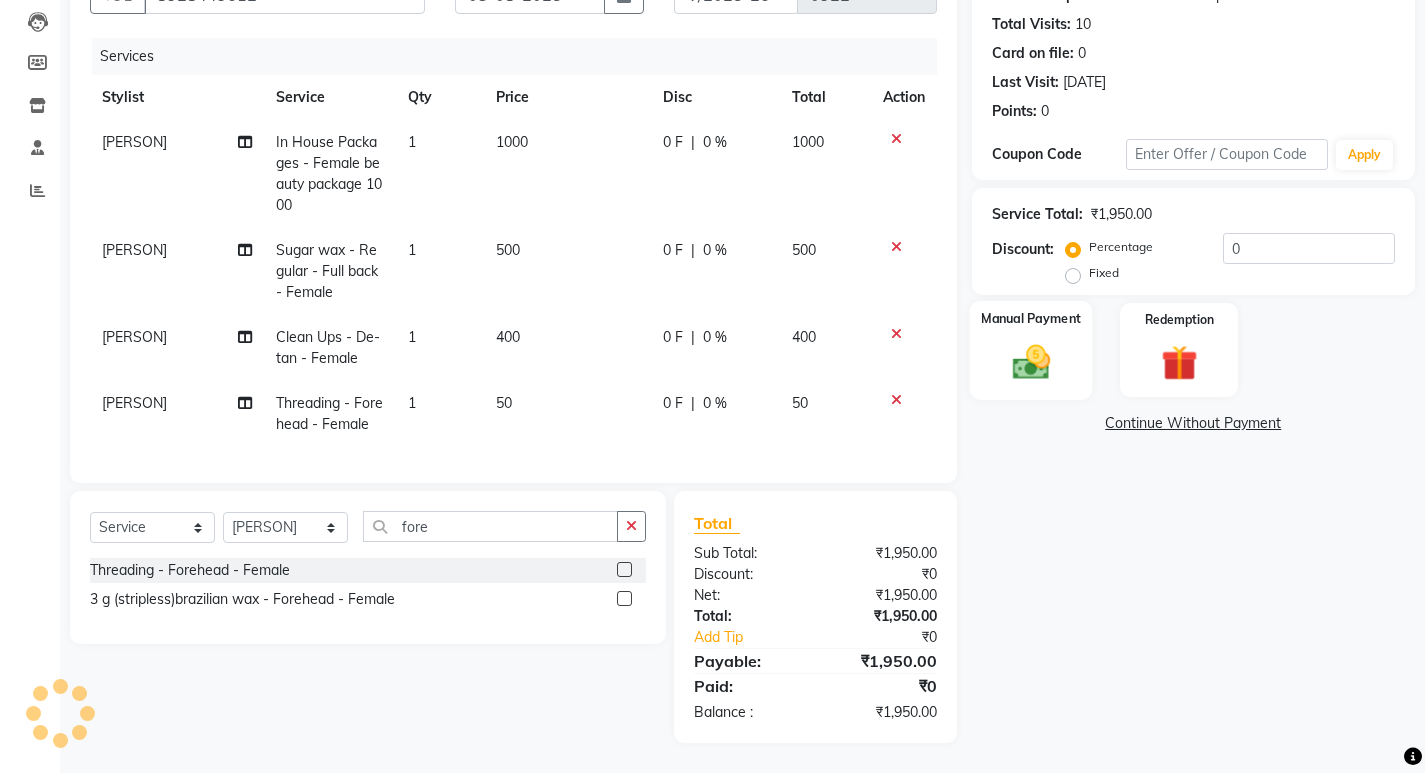 click 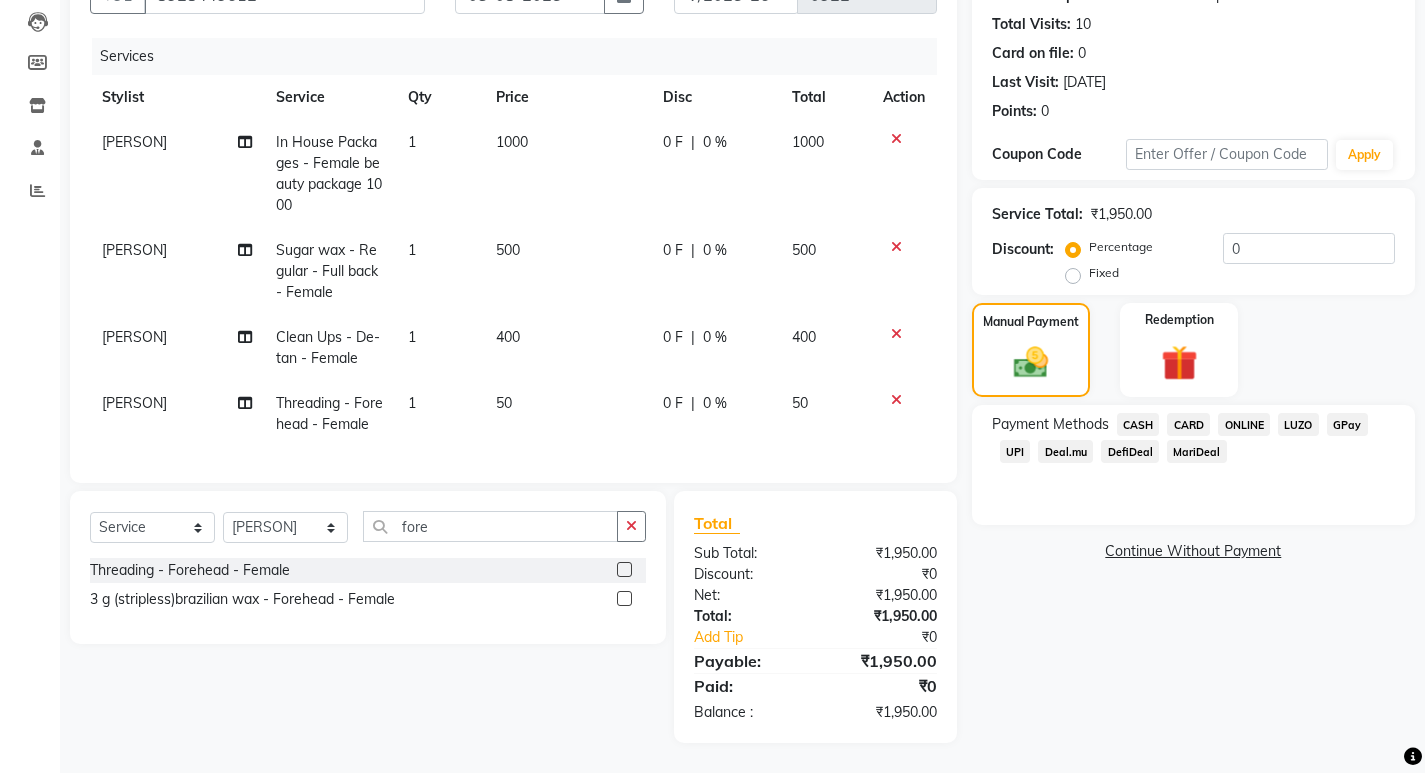 click on "ONLINE" 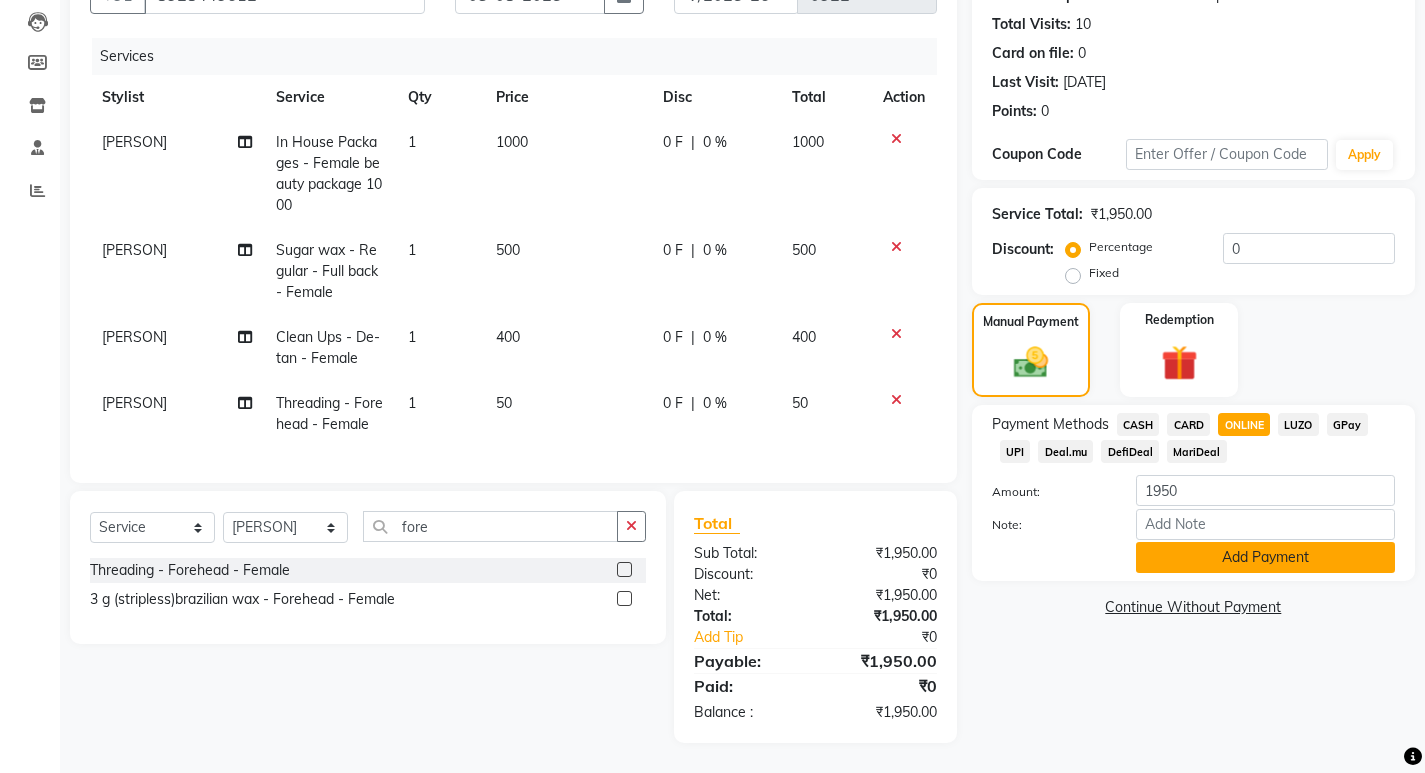 click on "Add Payment" 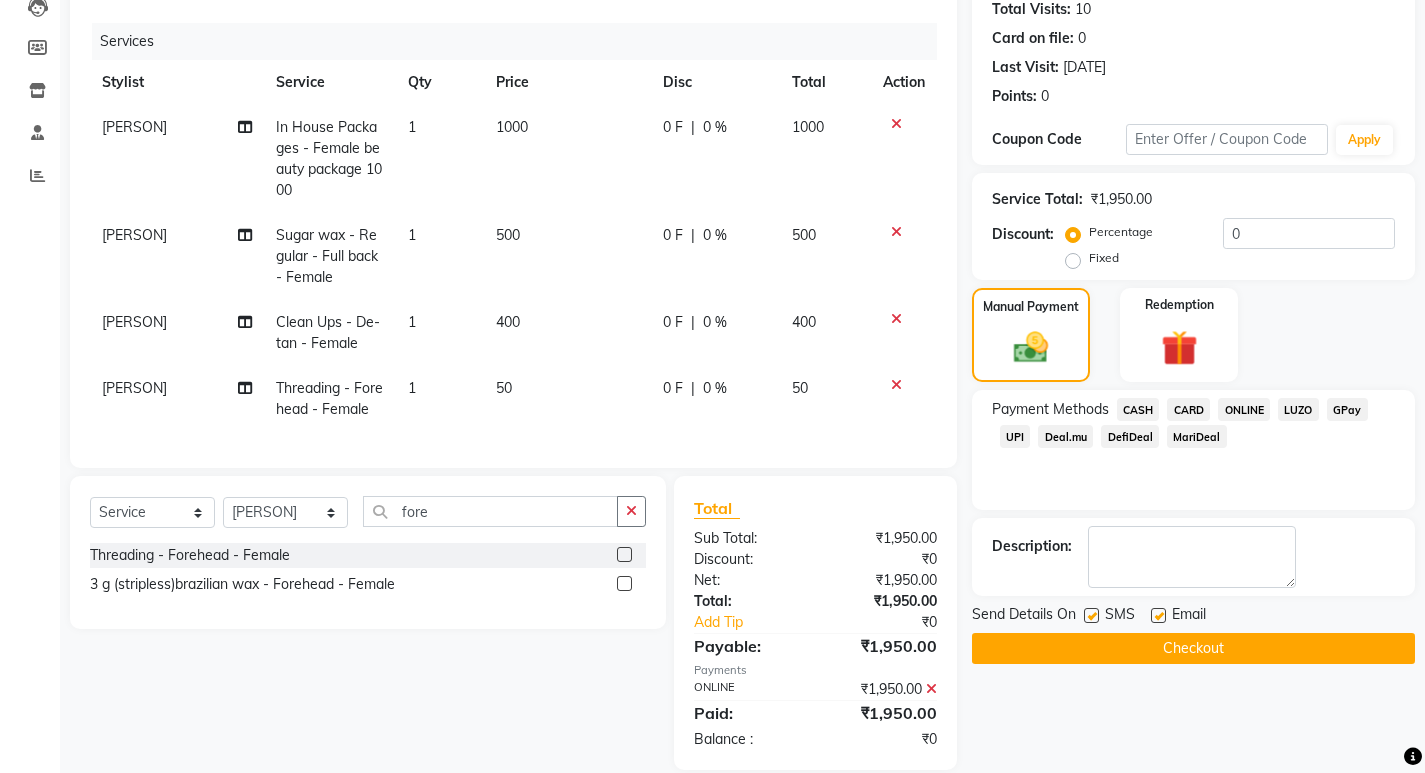 scroll, scrollTop: 267, scrollLeft: 0, axis: vertical 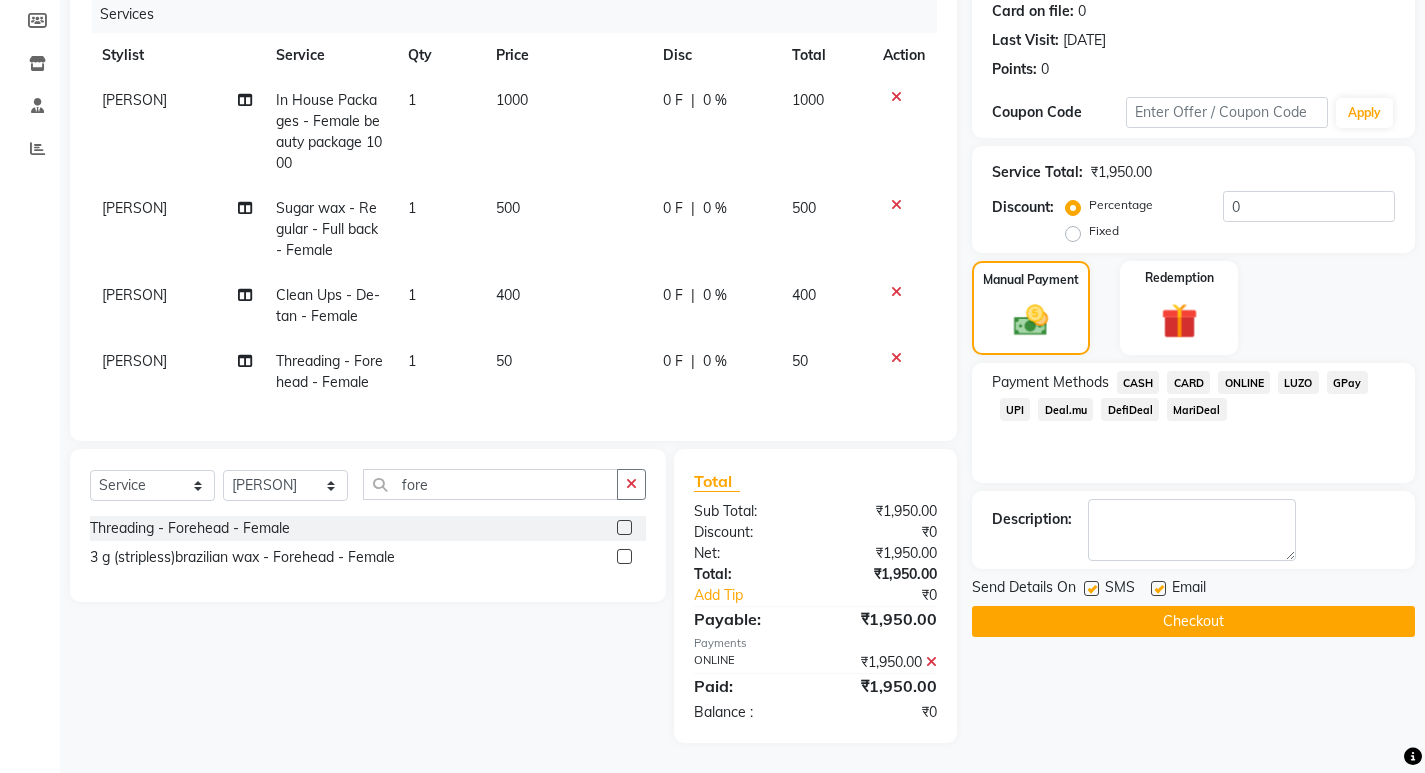 click on "Checkout" 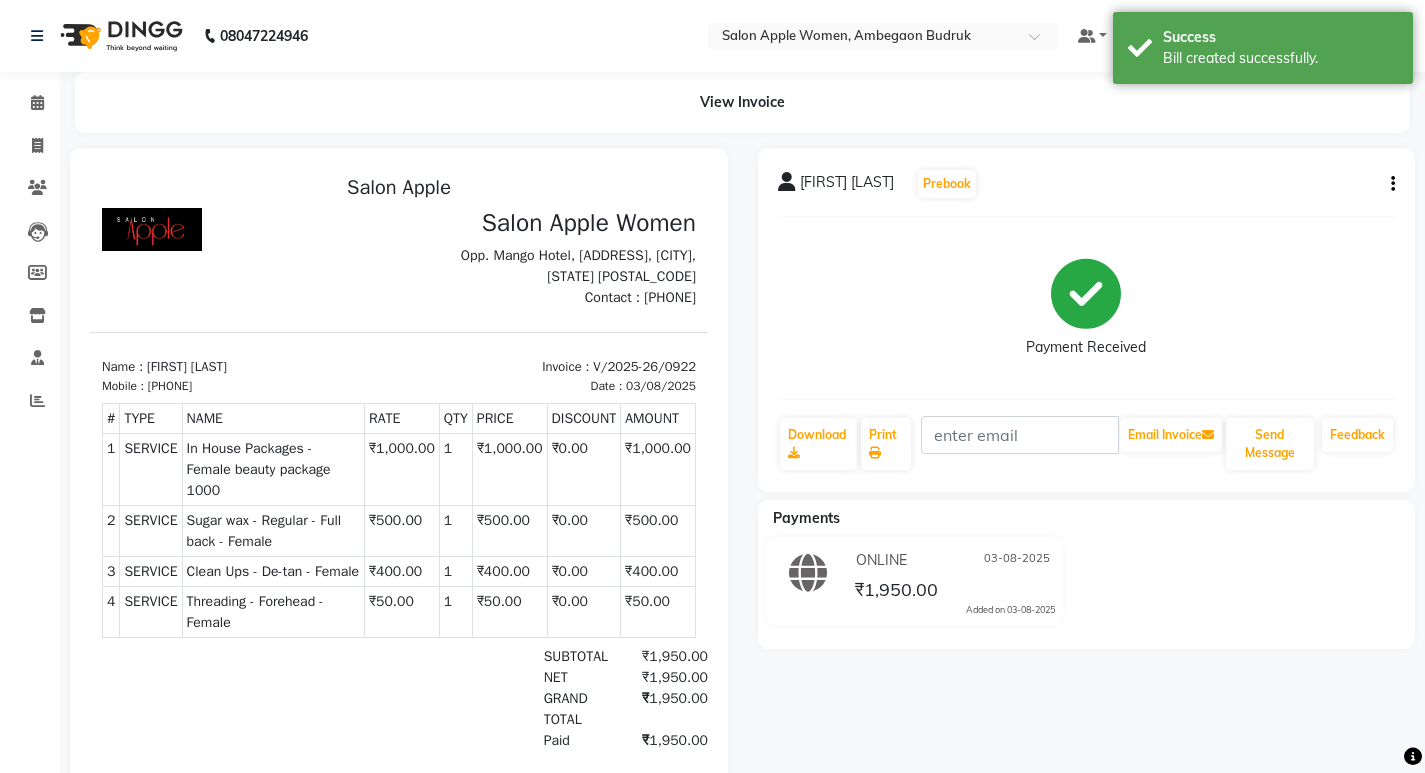 scroll, scrollTop: 0, scrollLeft: 0, axis: both 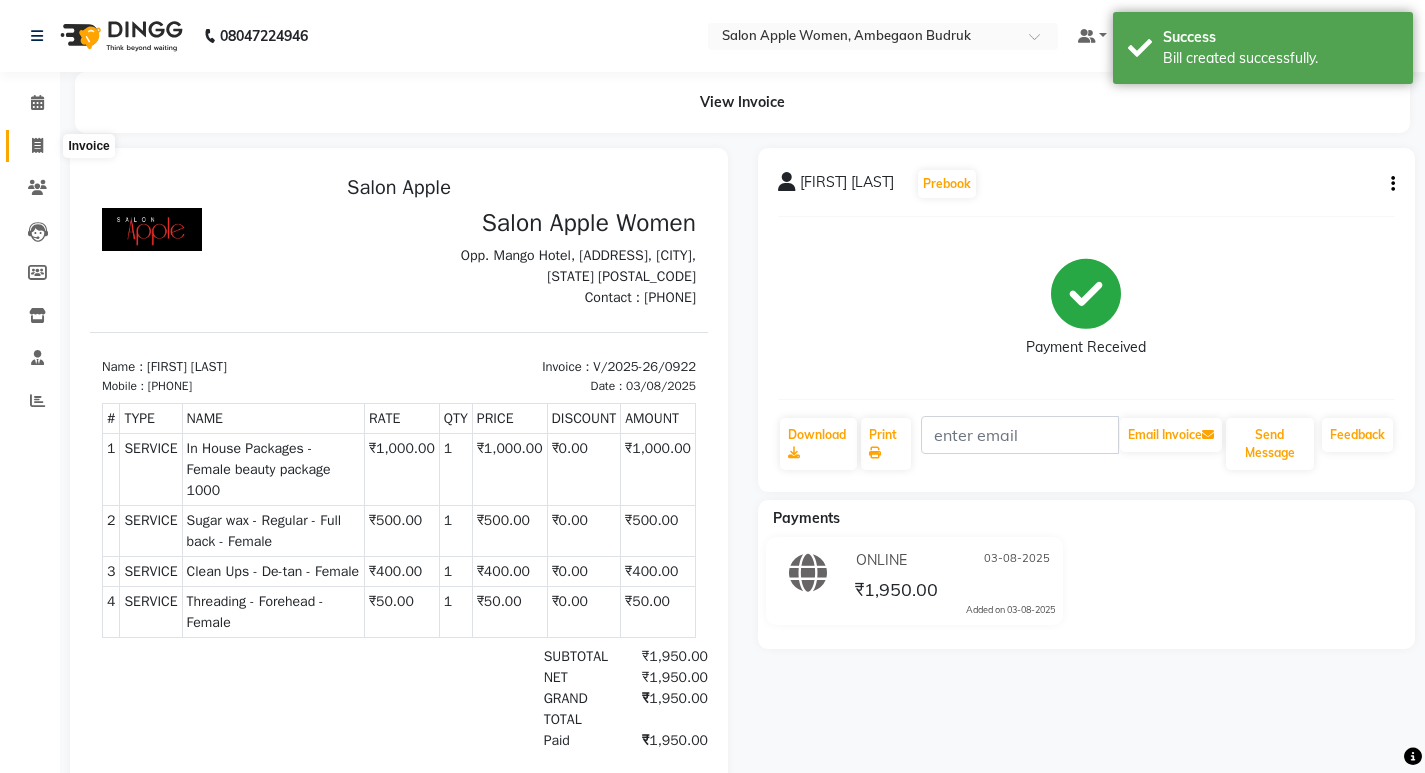 click 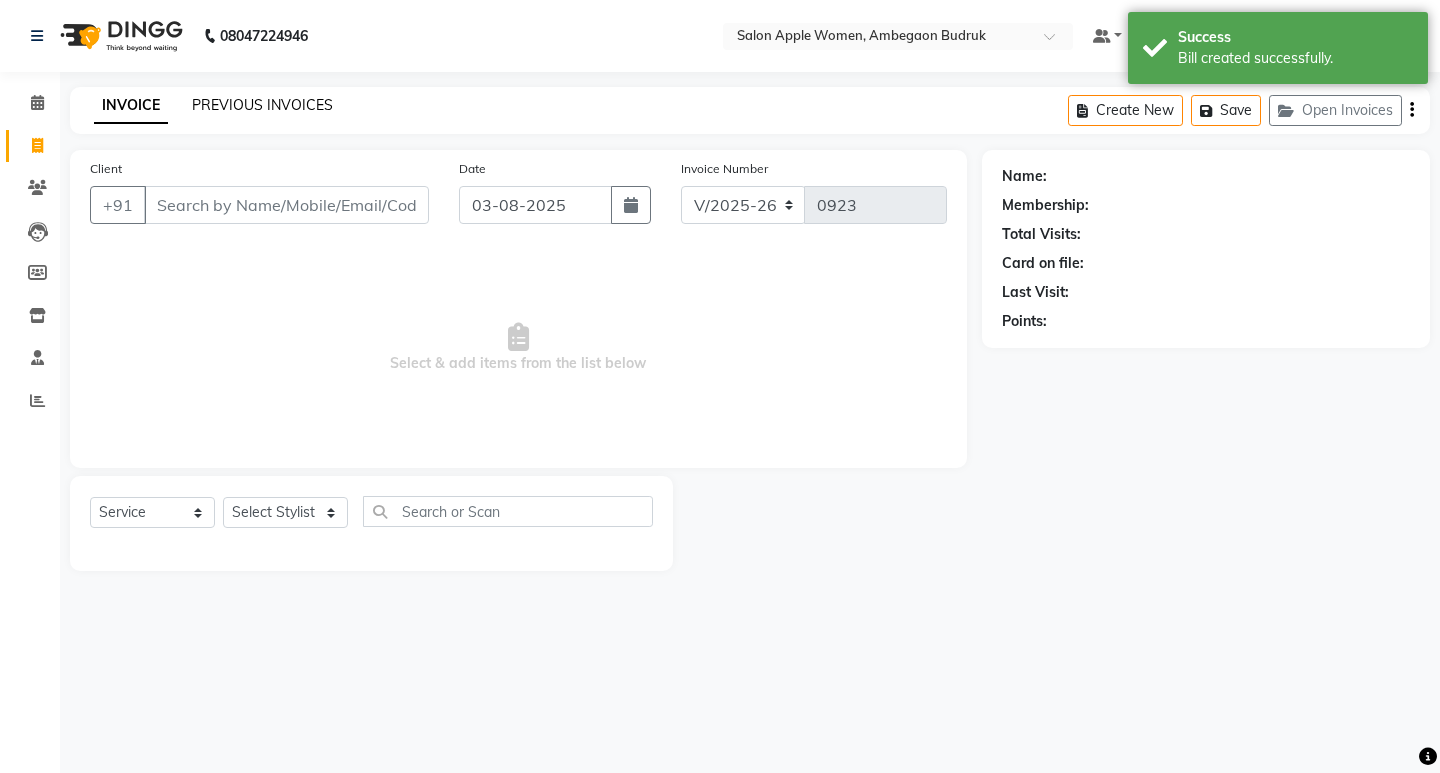 click on "PREVIOUS INVOICES" 